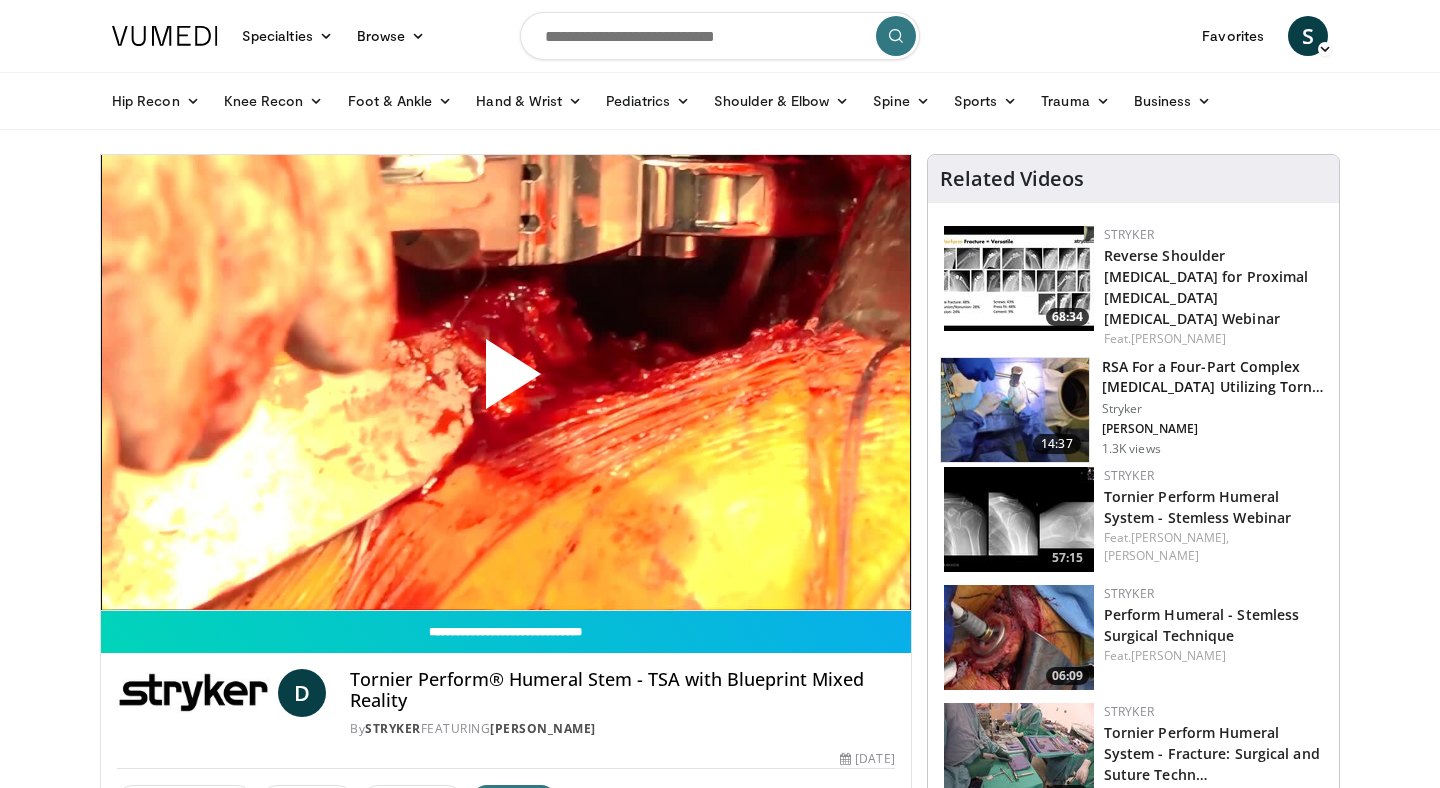 scroll, scrollTop: 0, scrollLeft: 0, axis: both 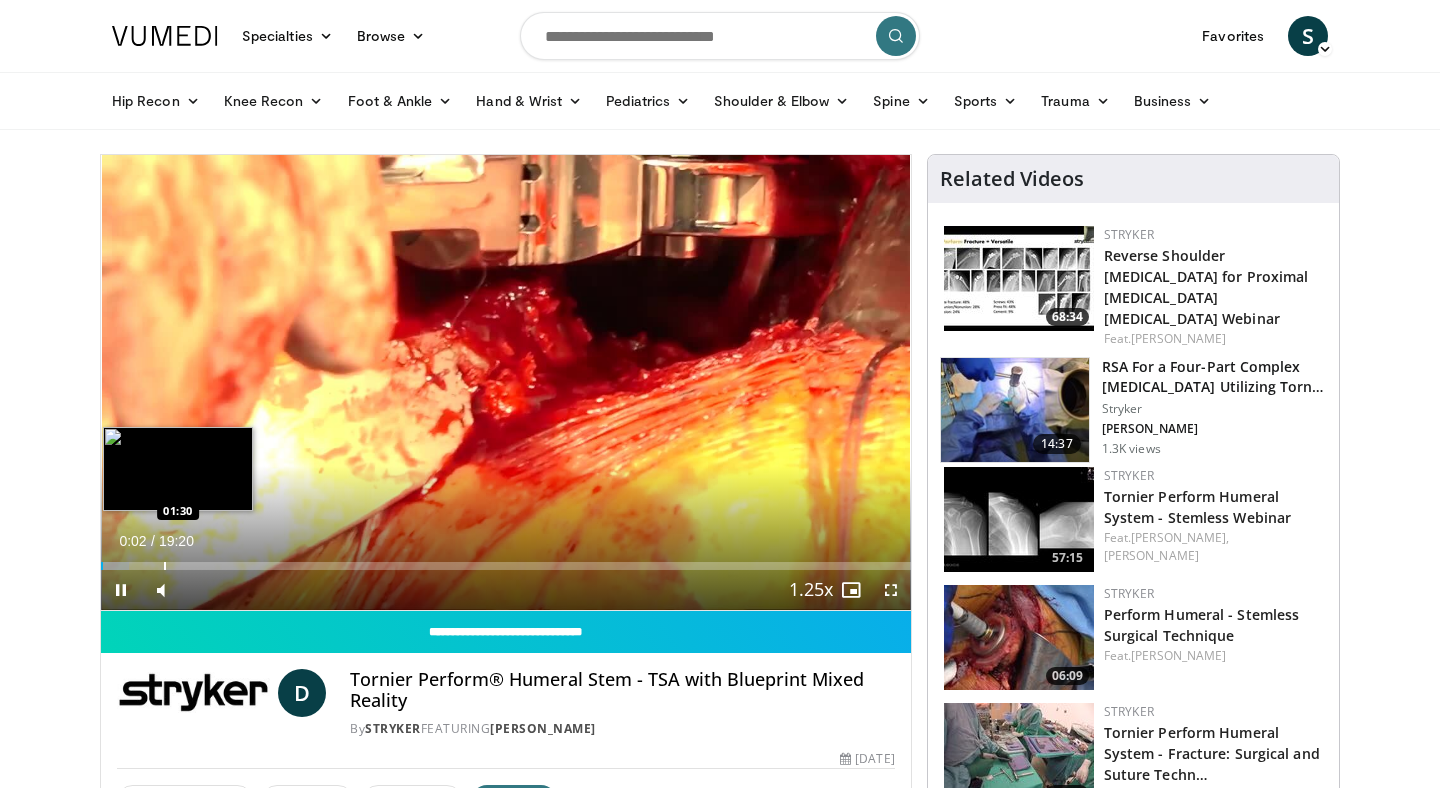 click at bounding box center (165, 566) 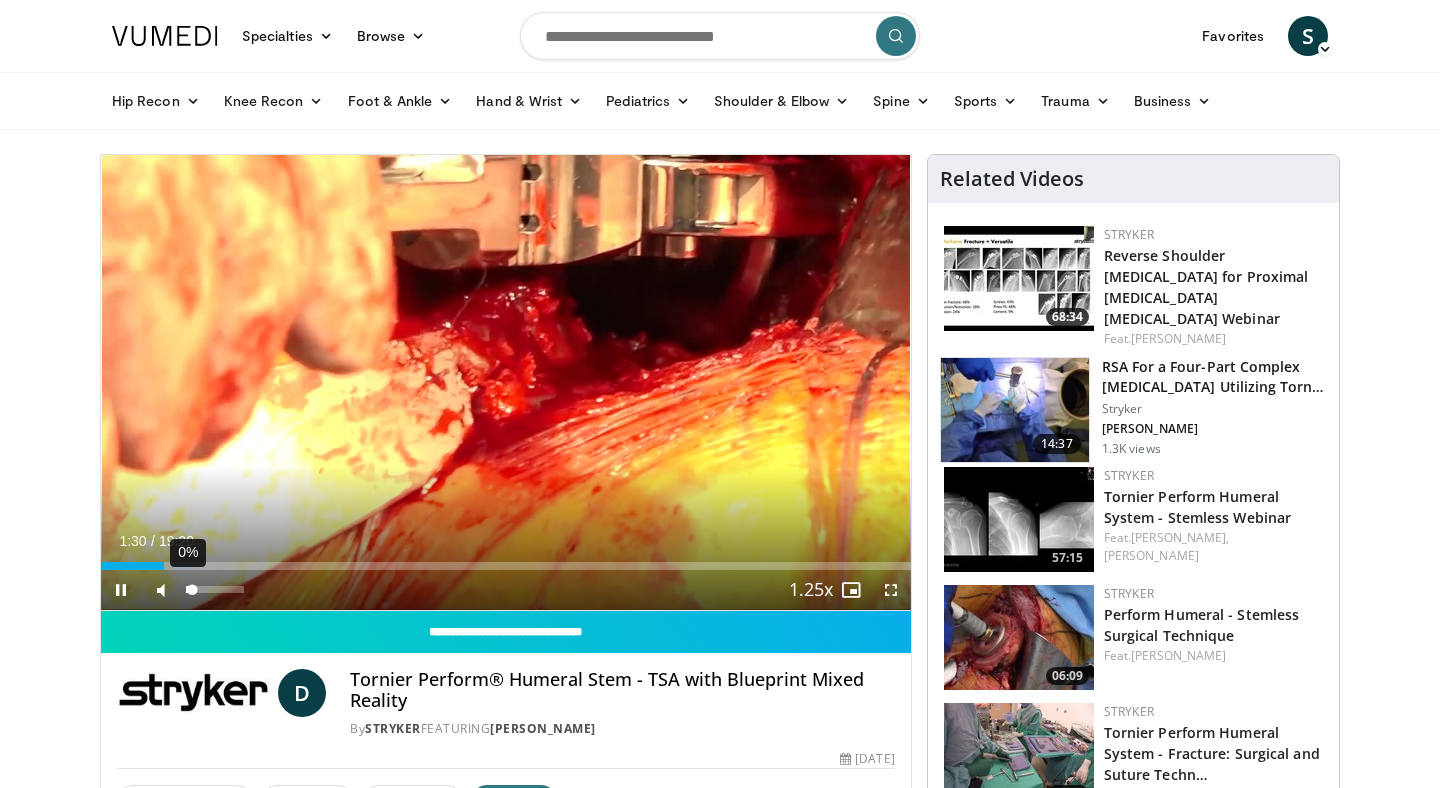 click on "0%" at bounding box center (214, 589) 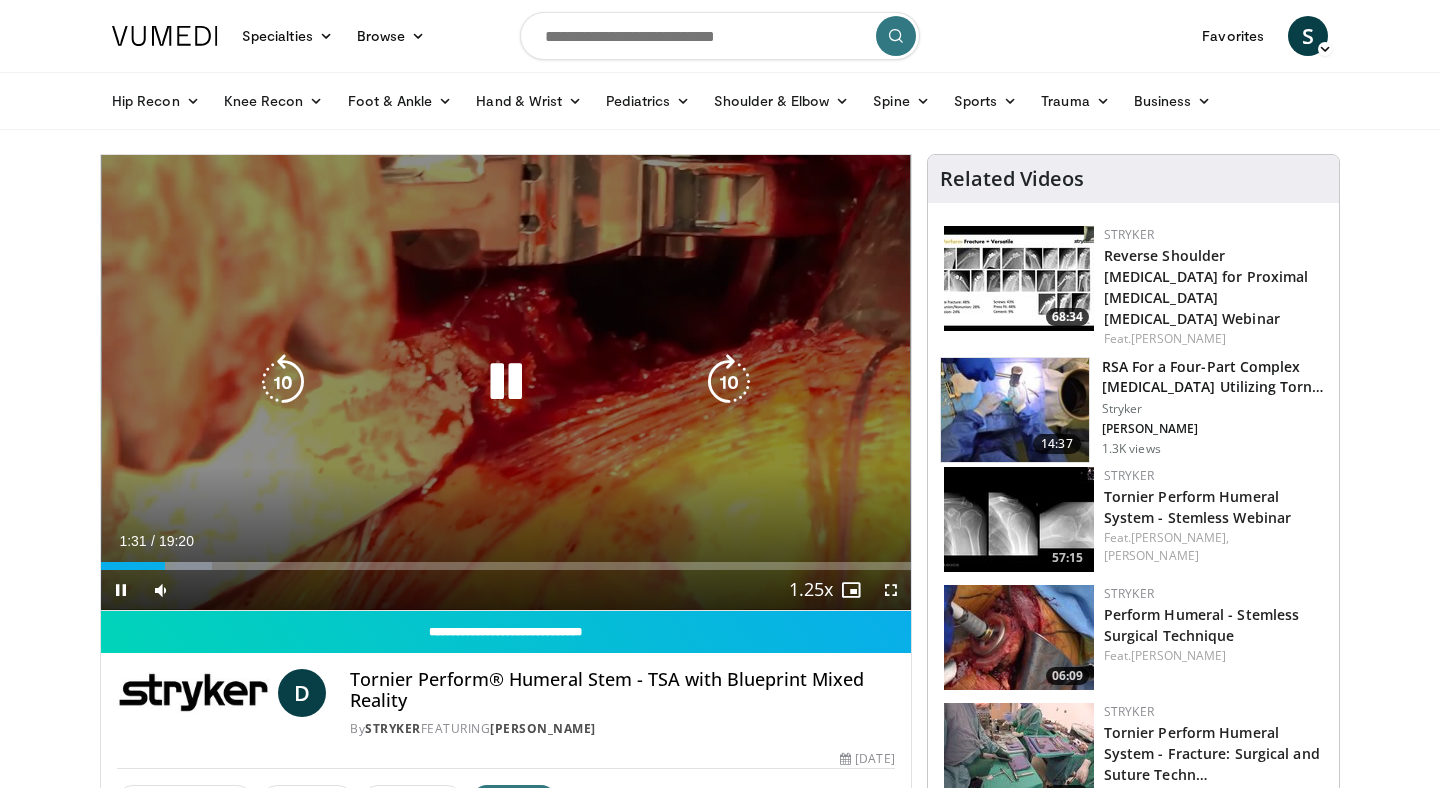 click on "Mute 44%" at bounding box center [161, 590] 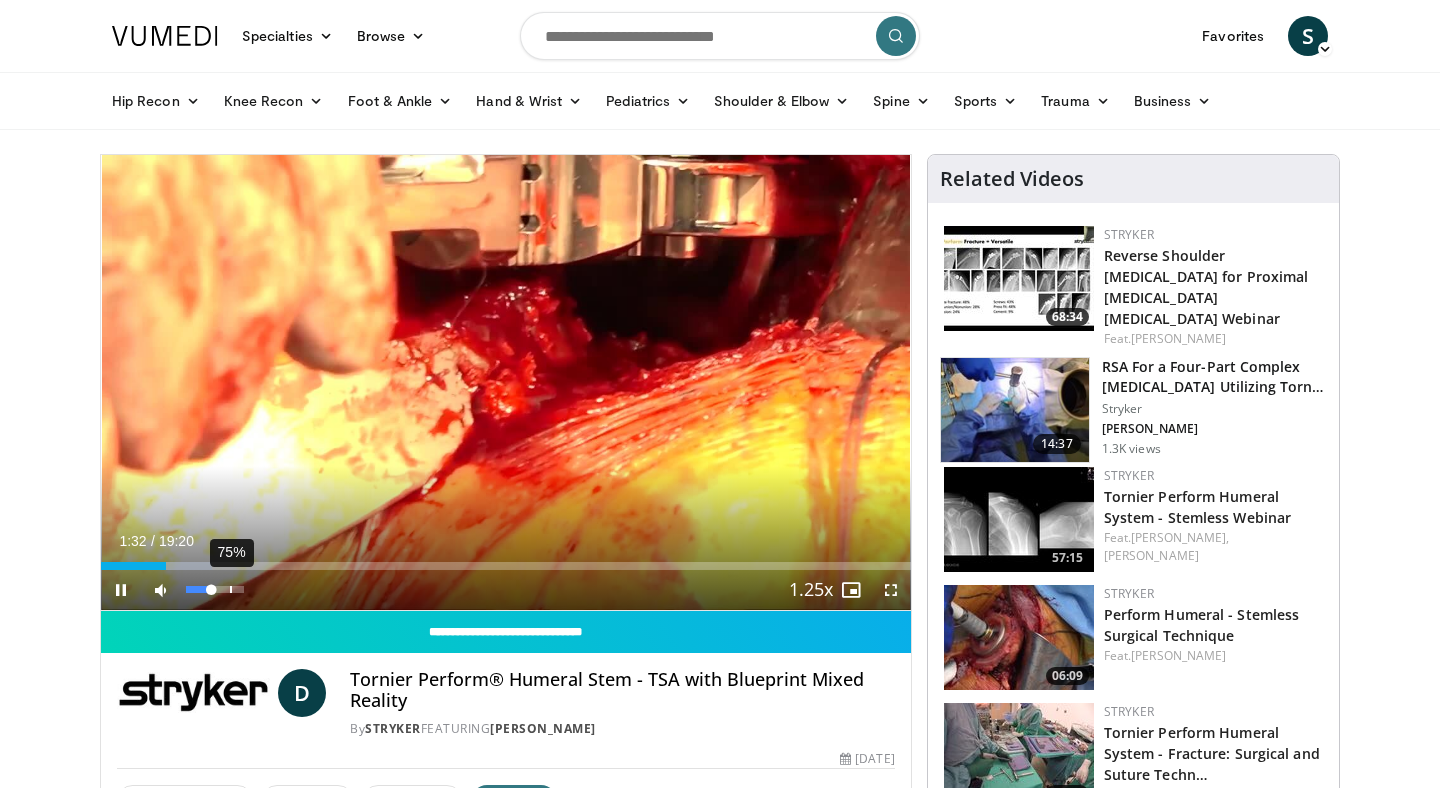 click on "75%" at bounding box center (214, 589) 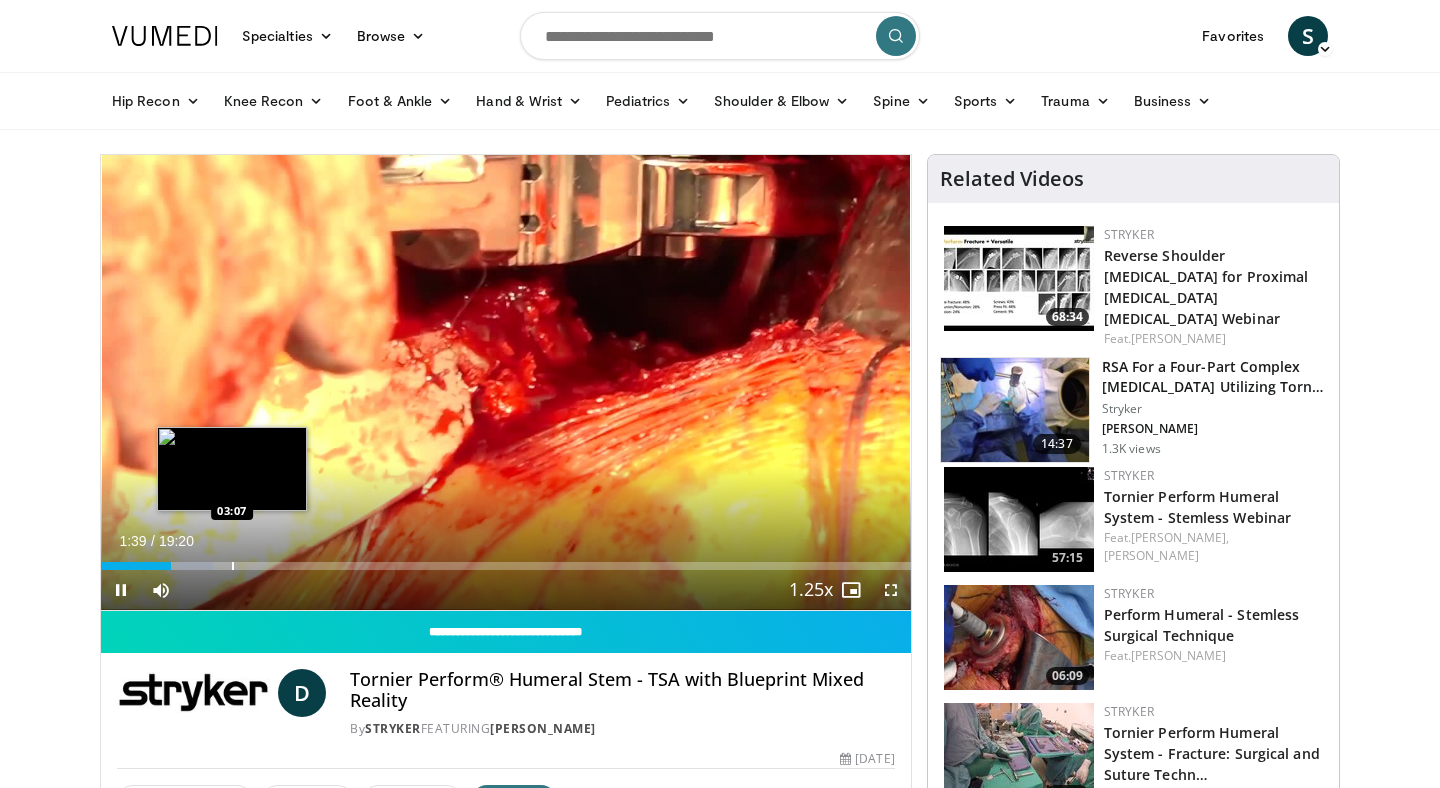click on "Loaded :  13.80% 01:40 03:07" at bounding box center (506, 566) 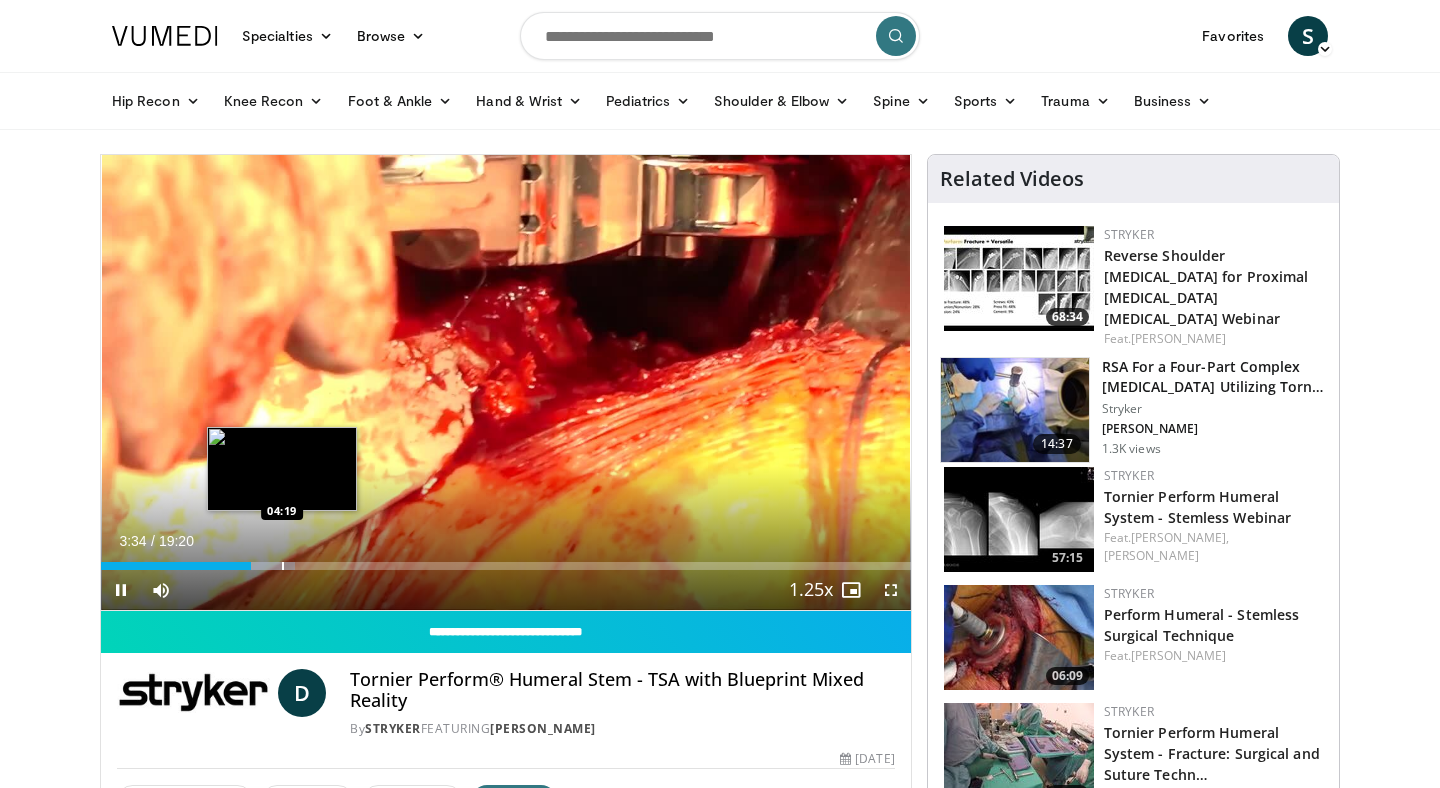 click at bounding box center (283, 566) 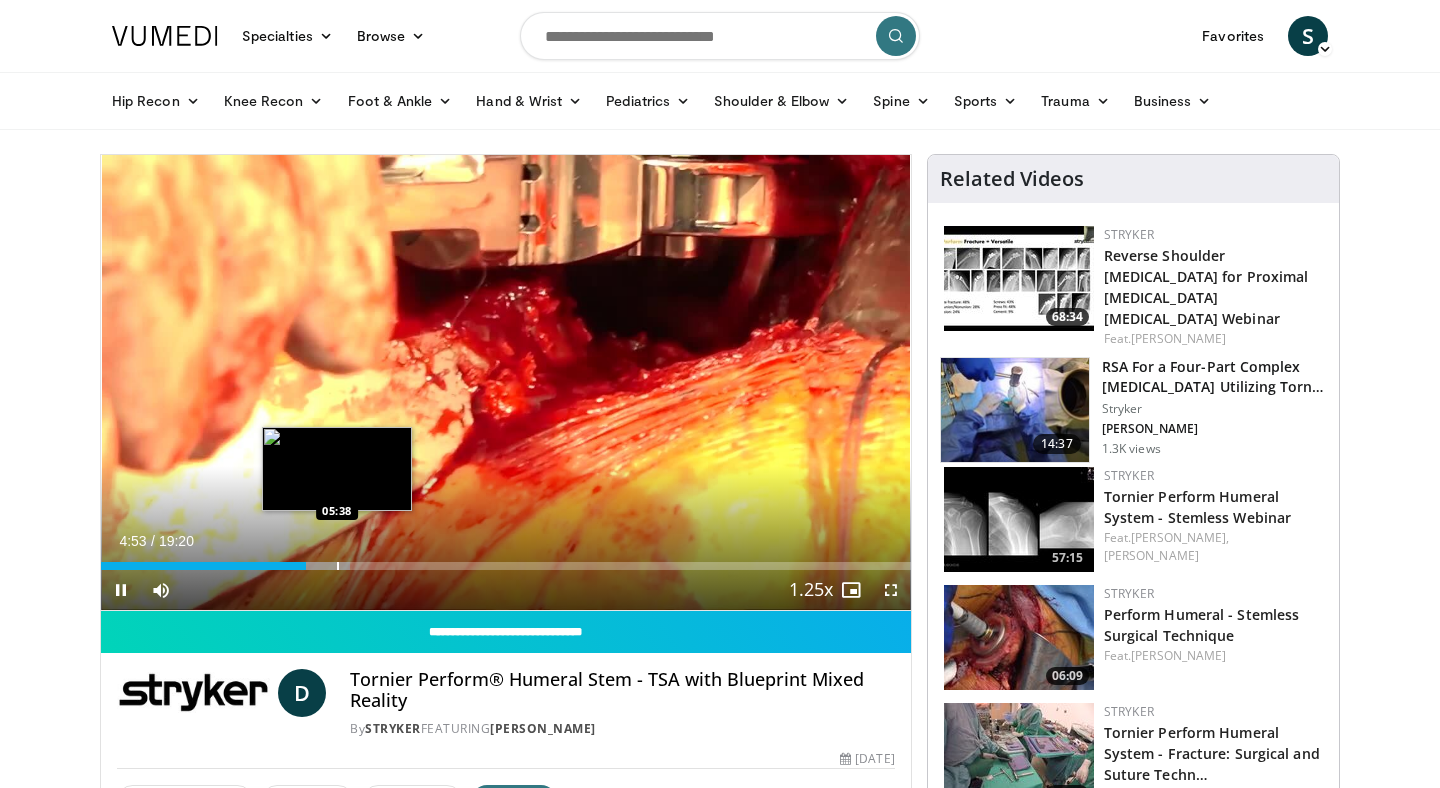click at bounding box center [338, 566] 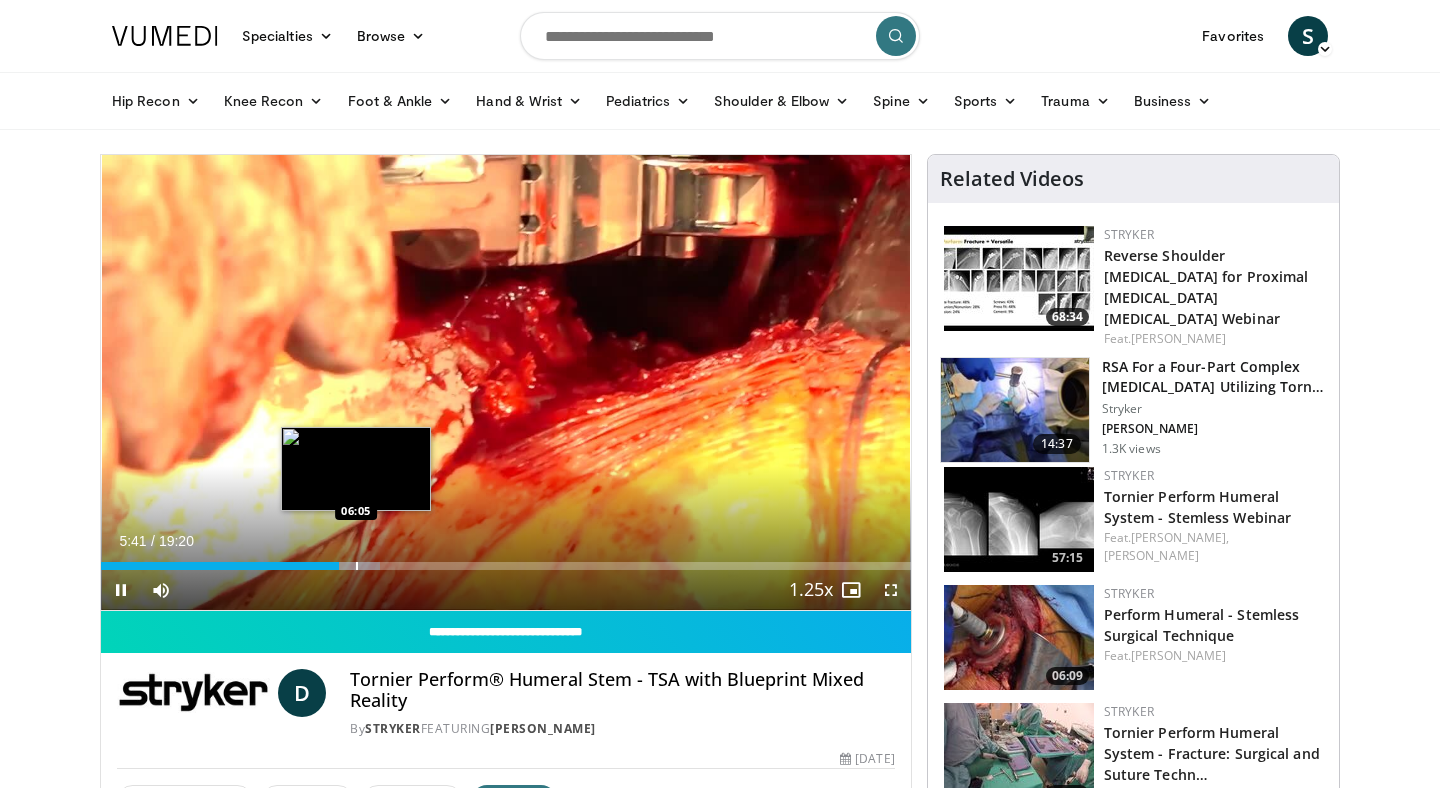 click on "Loaded :  34.49% 05:41 06:05" at bounding box center [506, 560] 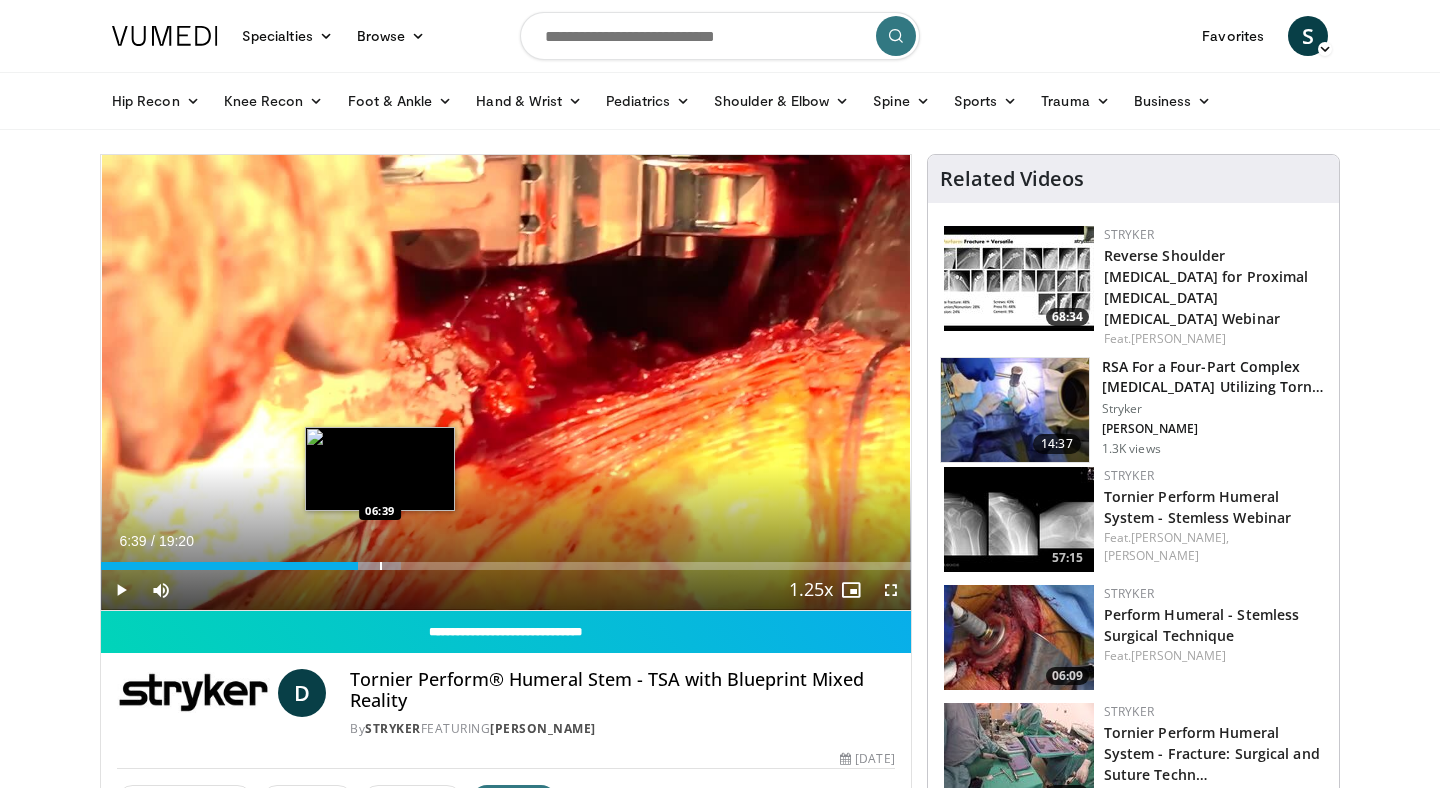 click at bounding box center (381, 566) 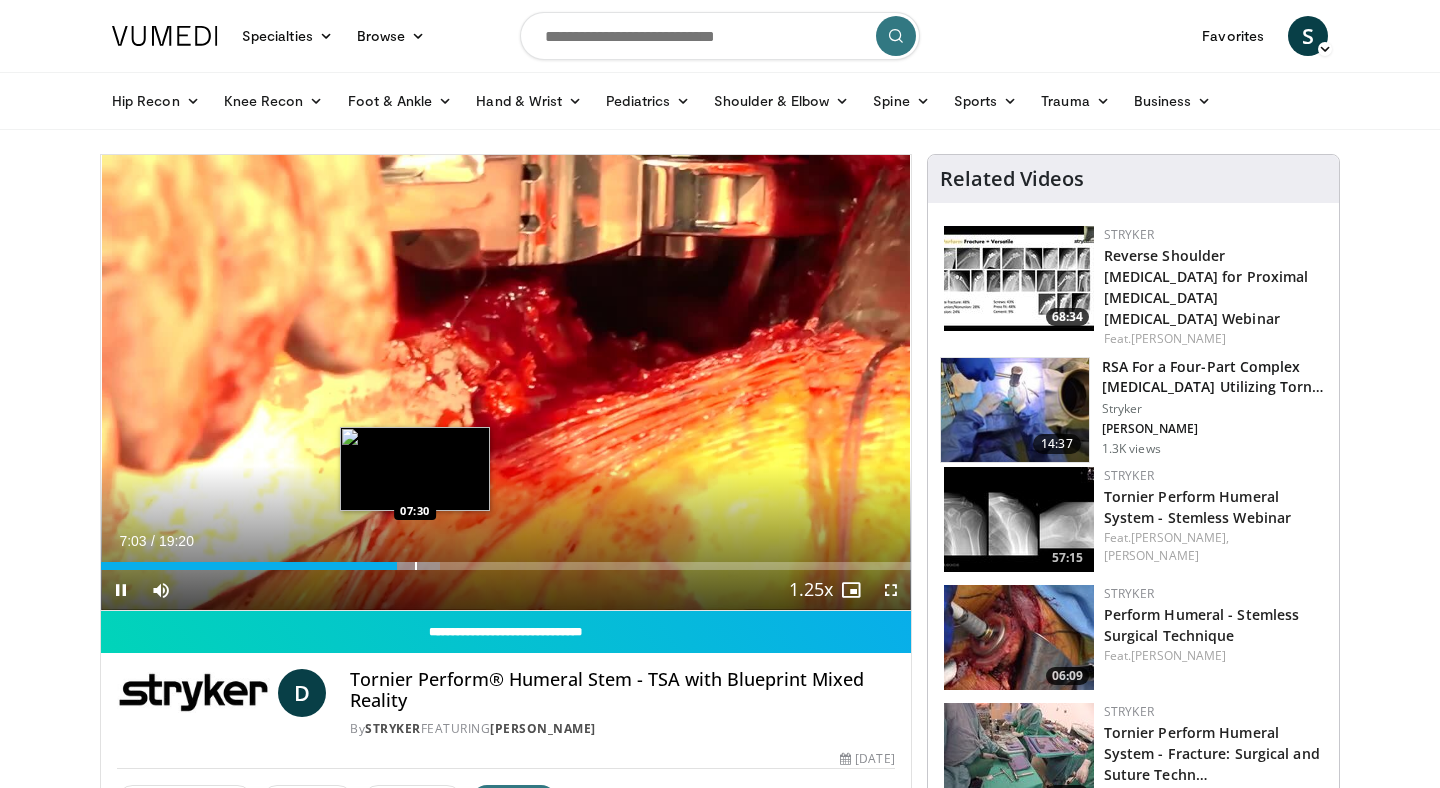 click on "Loaded :  41.87% 07:04 07:30" at bounding box center (506, 560) 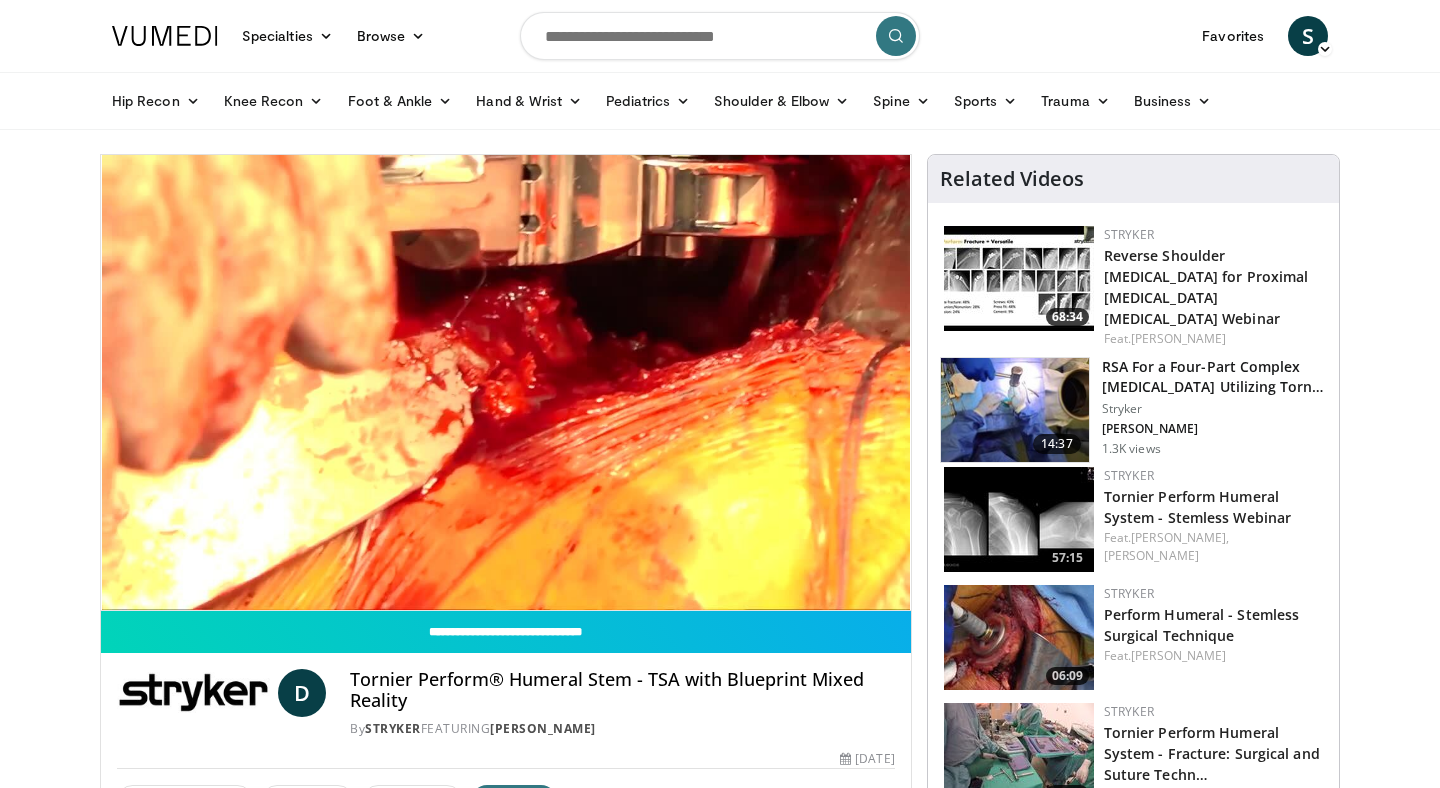 click on "10 seconds
Tap to unmute" at bounding box center [506, 382] 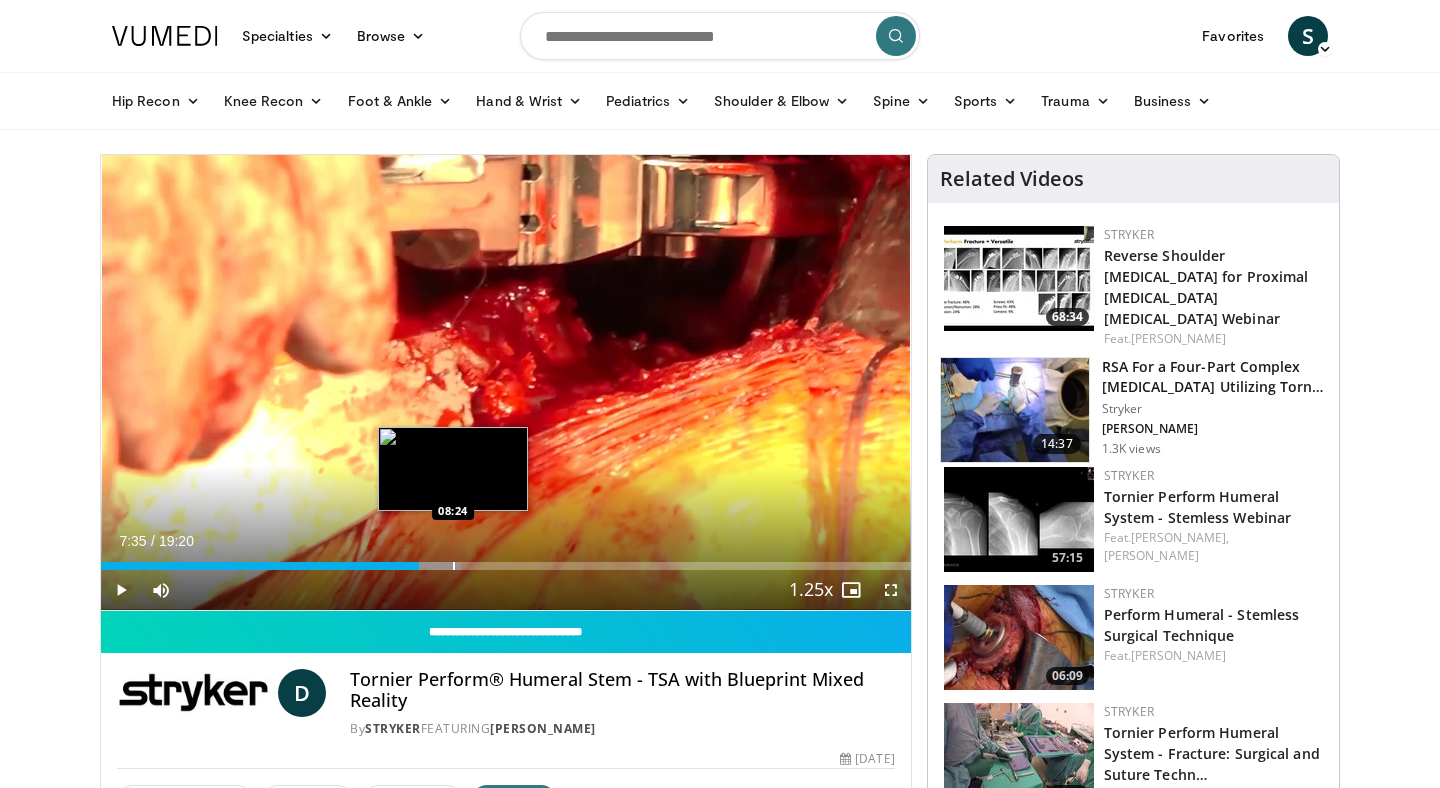 click on "Loaded :  44.43% 07:35 08:24" at bounding box center [506, 560] 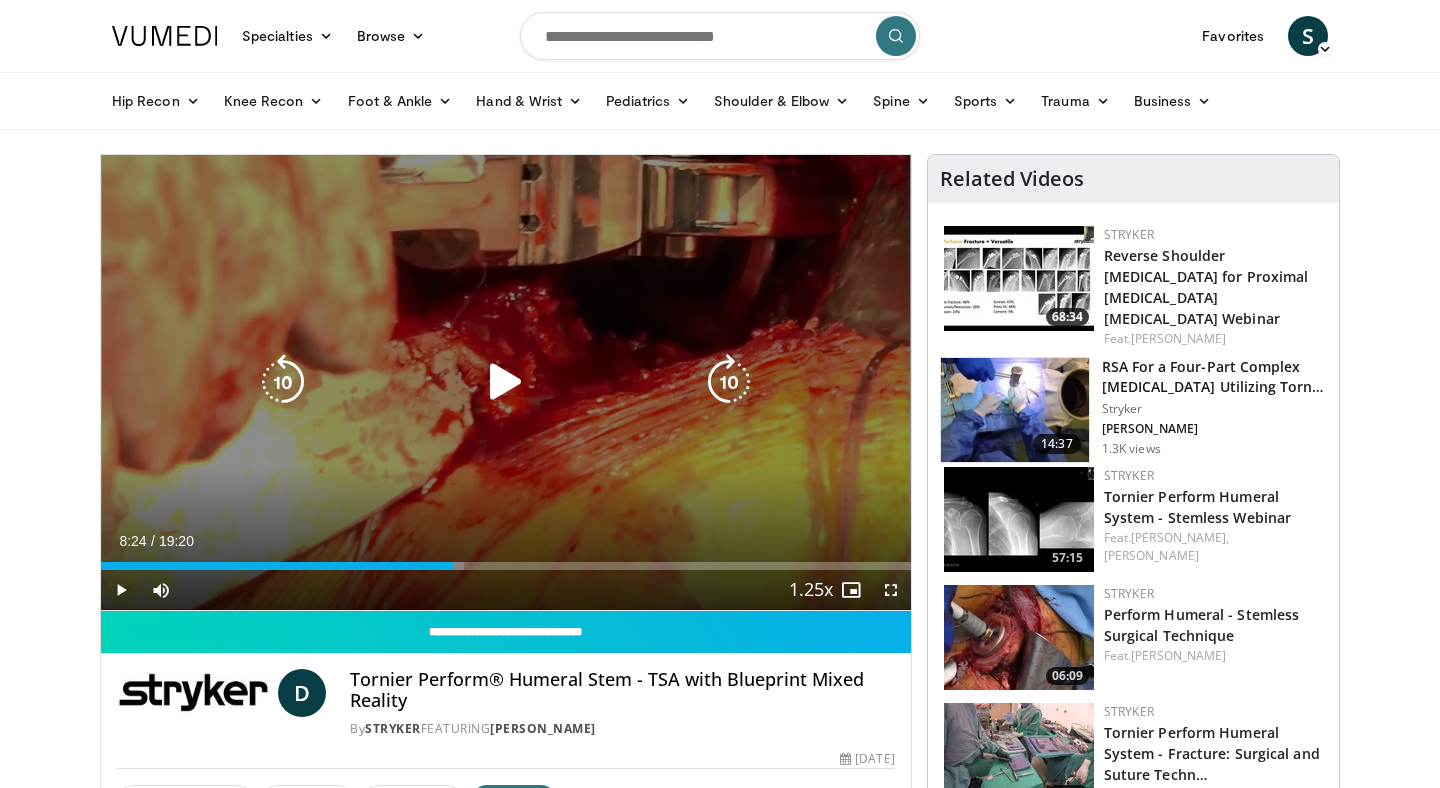 click on "10 seconds
Tap to unmute" at bounding box center (506, 382) 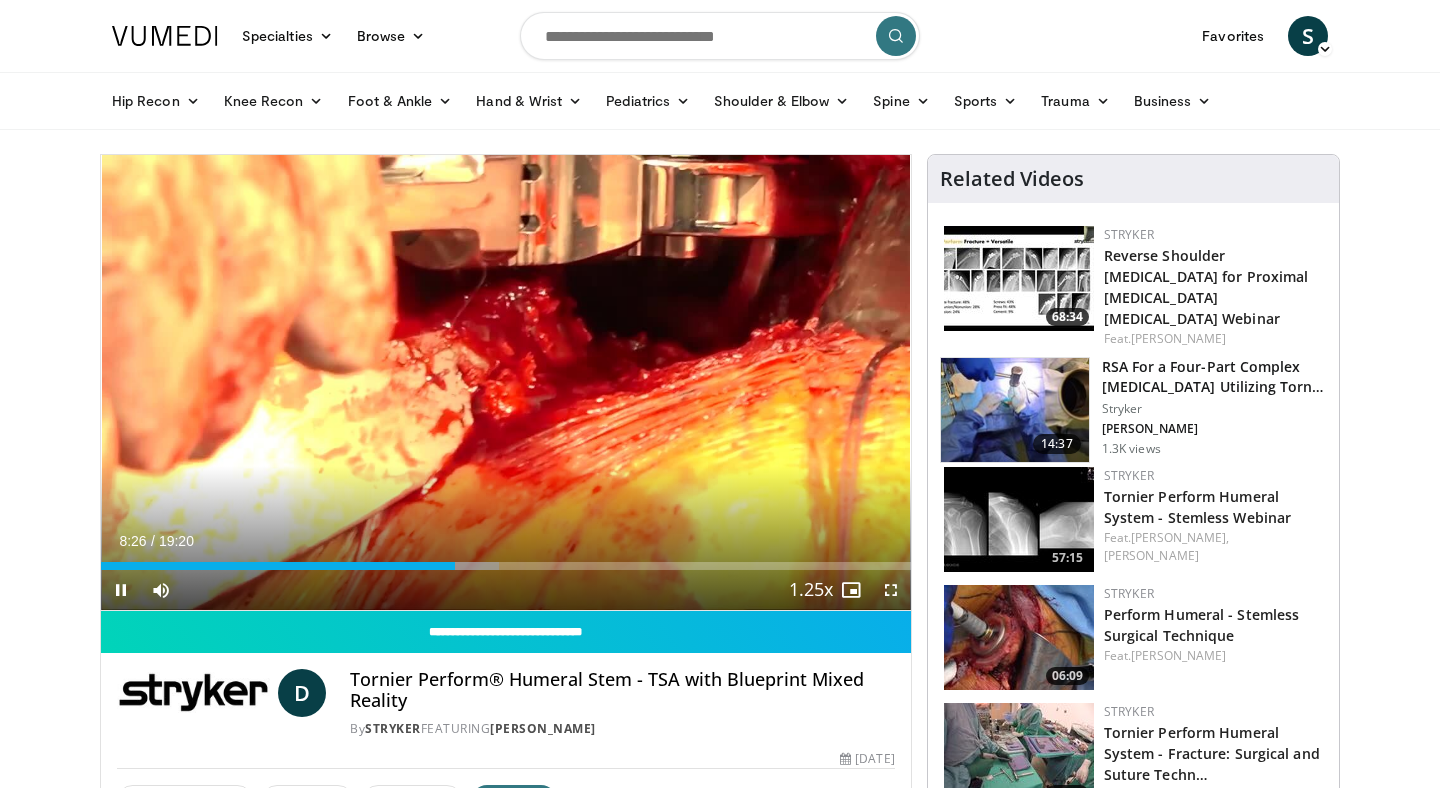 click on "Current Time  8:26 / Duration  19:20 Pause Skip Backward Skip Forward Mute 100% Loaded :  49.15% 08:27 09:20 Stream Type  LIVE Seek to live, currently behind live LIVE   1.25x Playback Rate 0.5x 0.75x 1x 1.25x , selected 1.5x 1.75x 2x Chapters Chapters Descriptions descriptions off , selected Captions captions settings , opens captions settings dialog captions off , selected Audio Track en (Main) , selected Fullscreen Enable picture-in-picture mode" at bounding box center [506, 590] 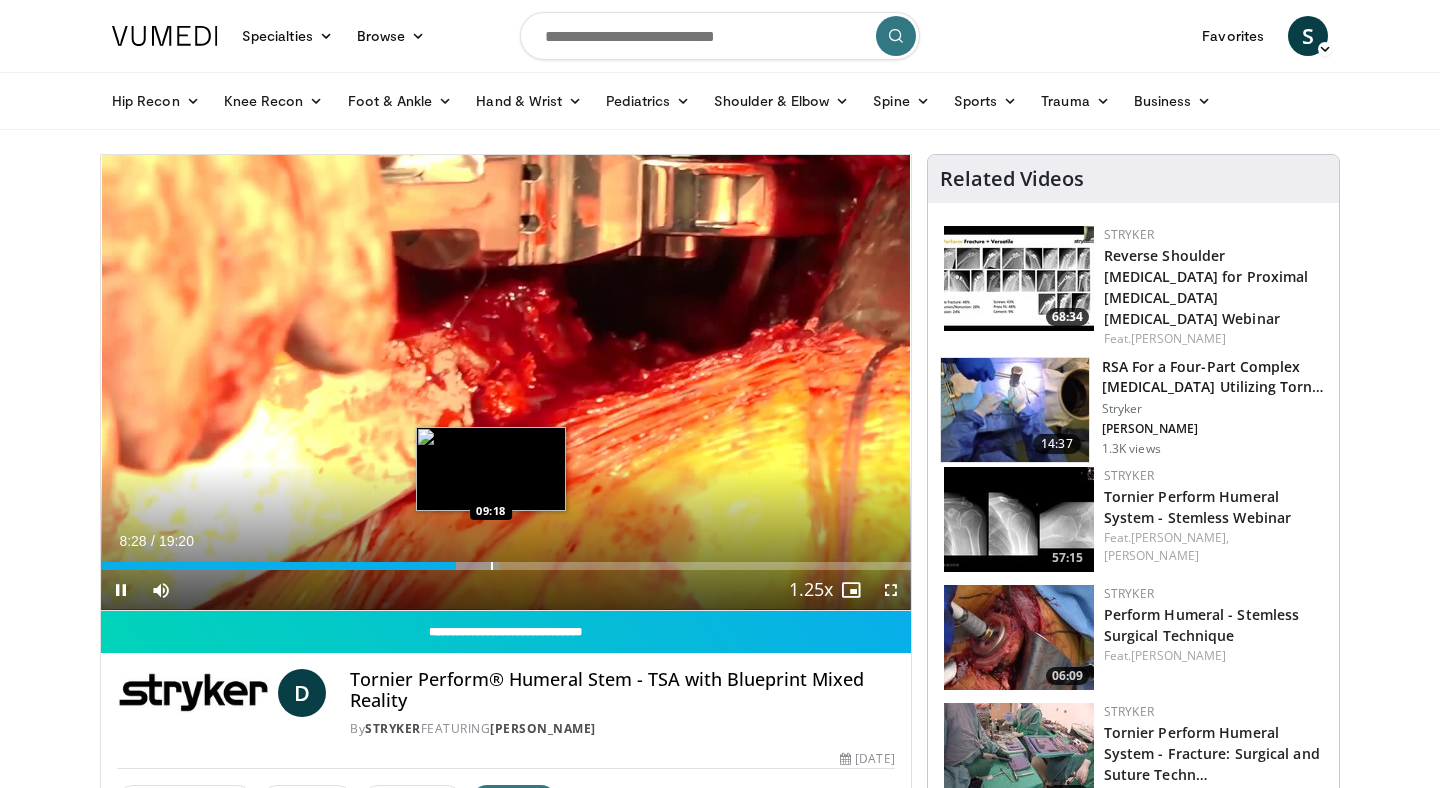 click at bounding box center (492, 566) 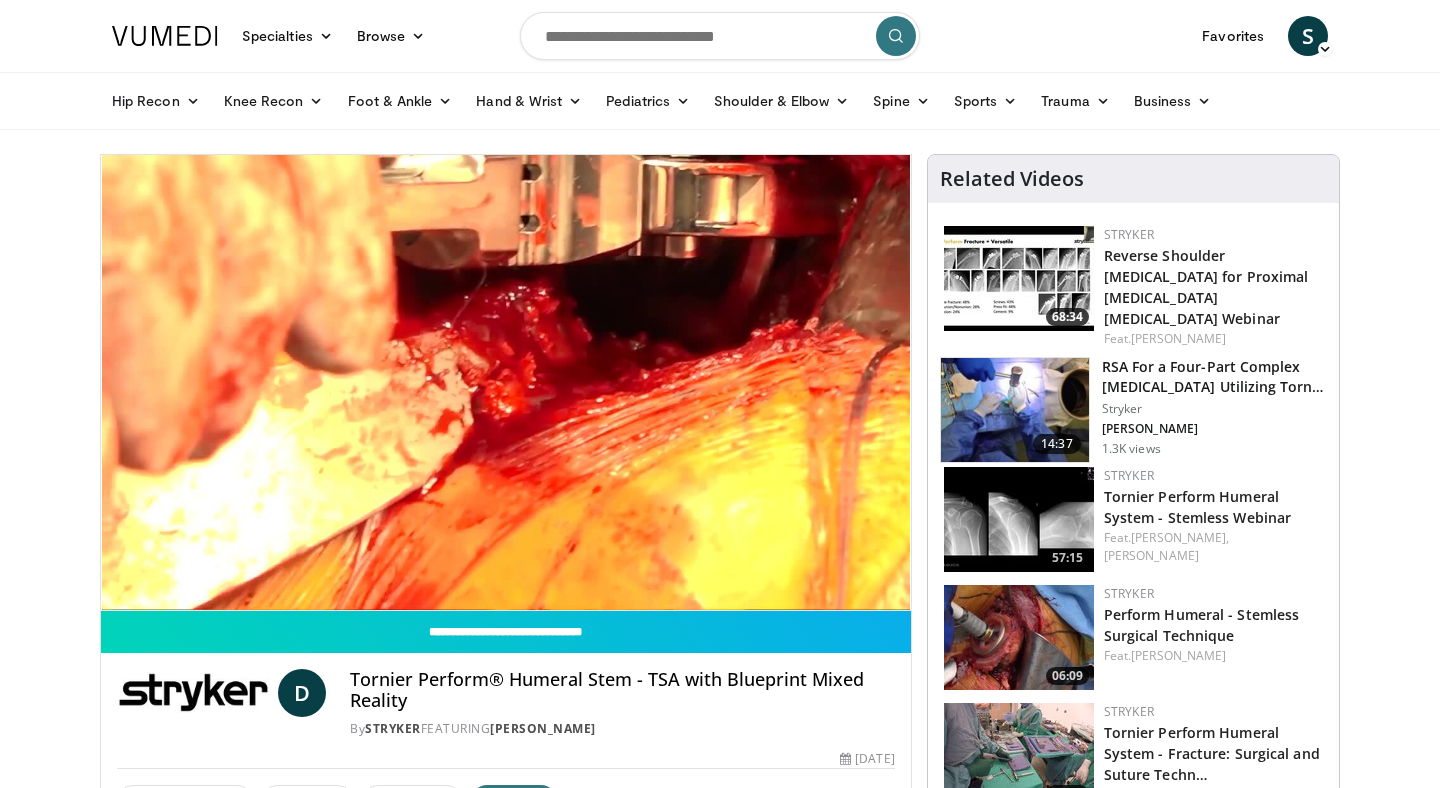 click at bounding box center (1019, 637) 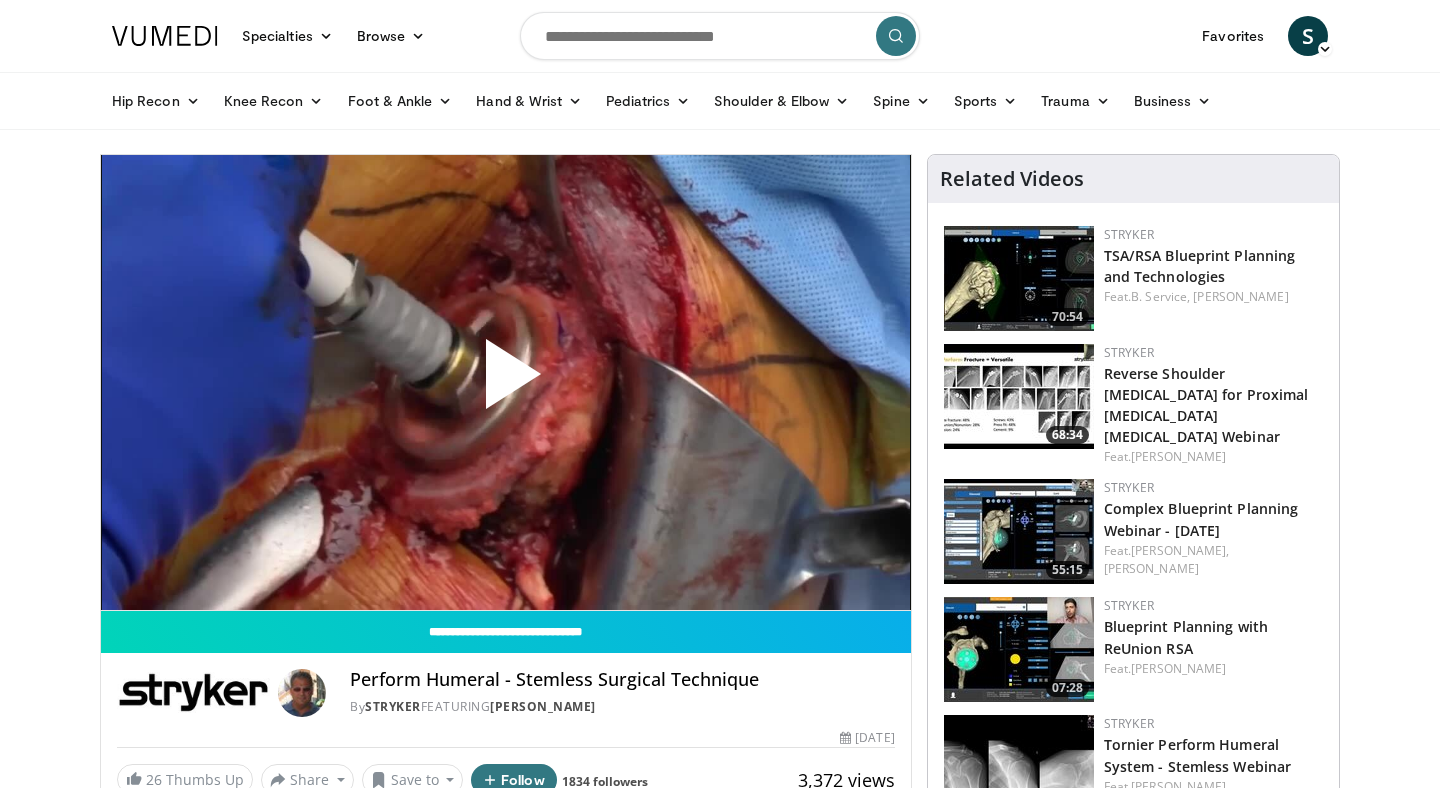 scroll, scrollTop: 0, scrollLeft: 0, axis: both 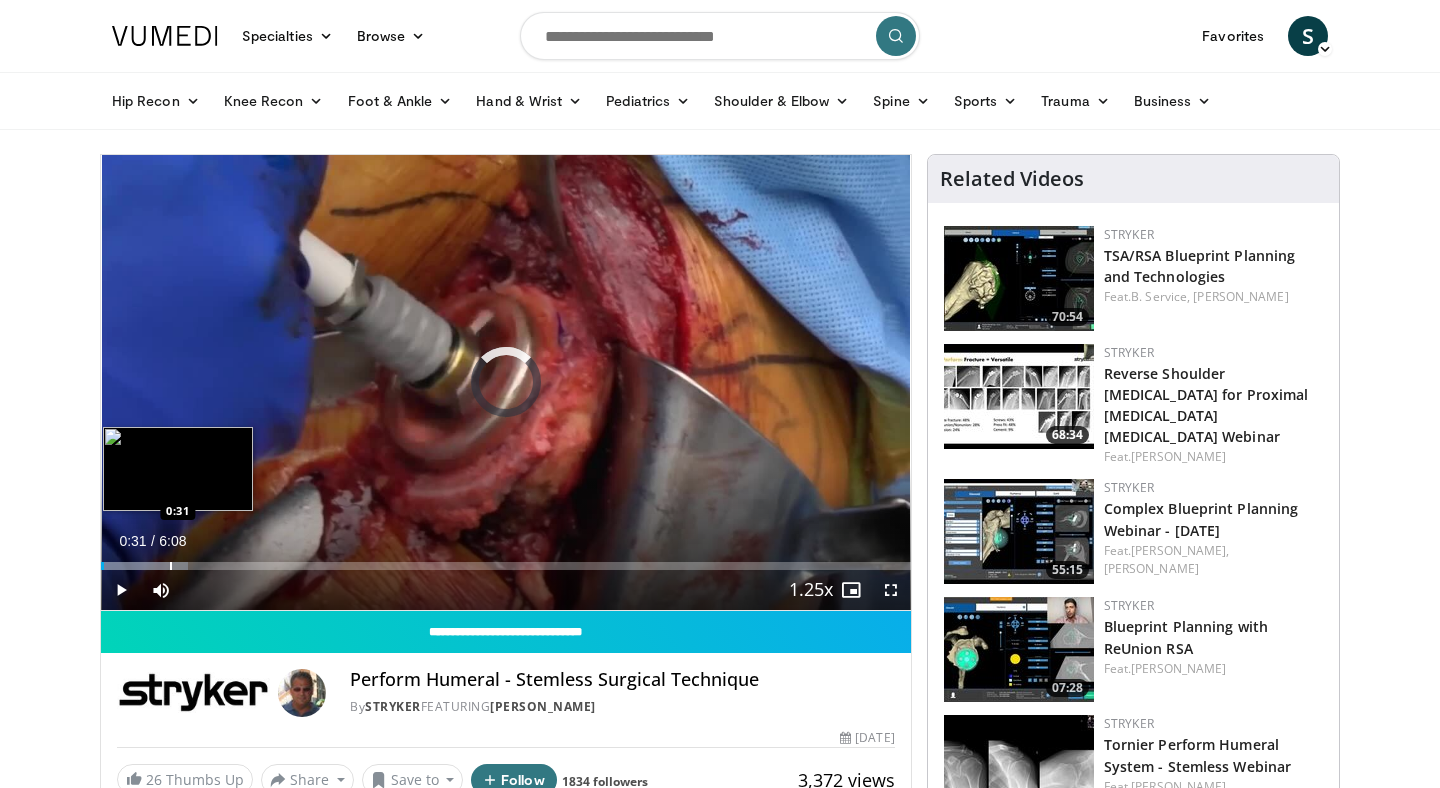 click at bounding box center [171, 566] 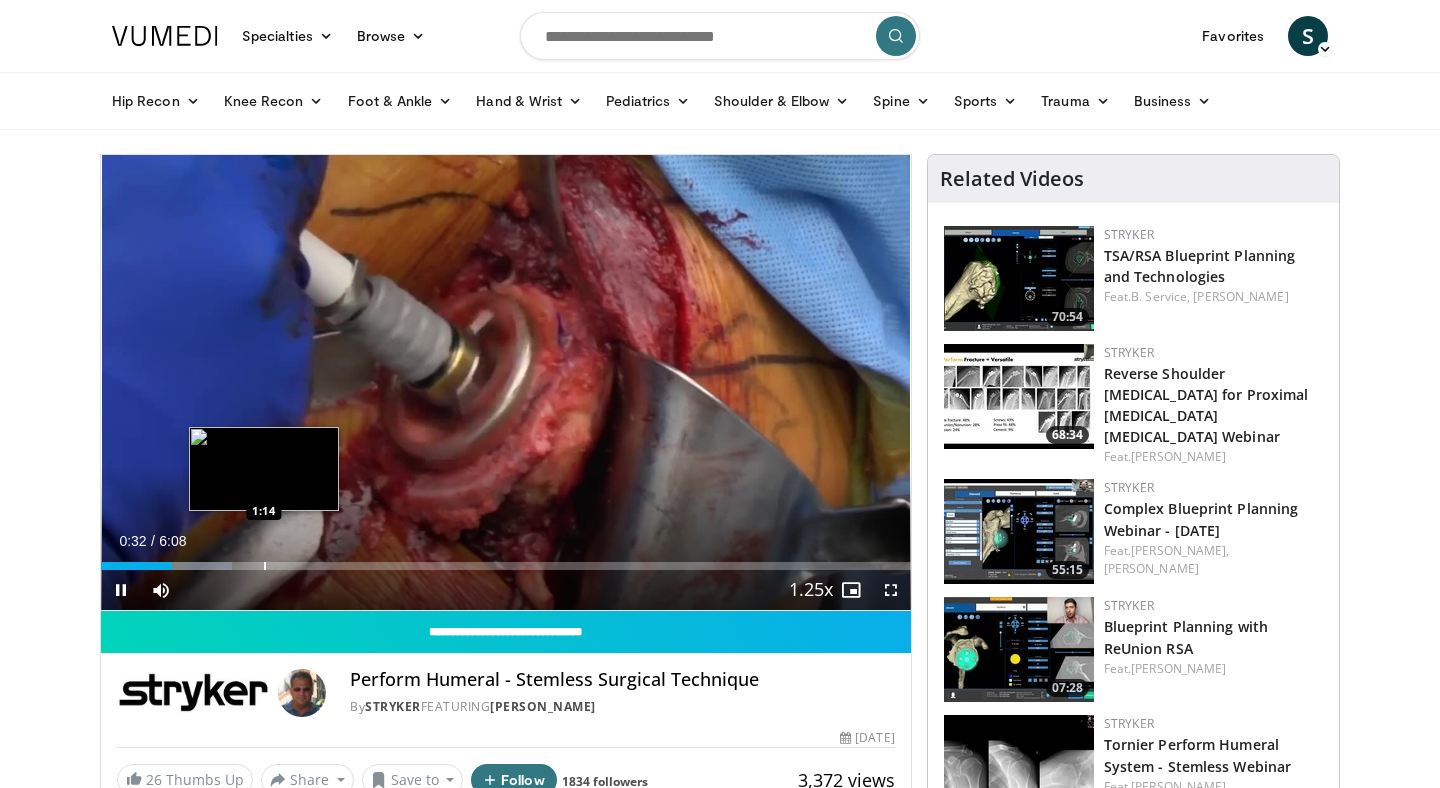 click on "Loaded :  16.13% 0:32 1:14" at bounding box center [506, 560] 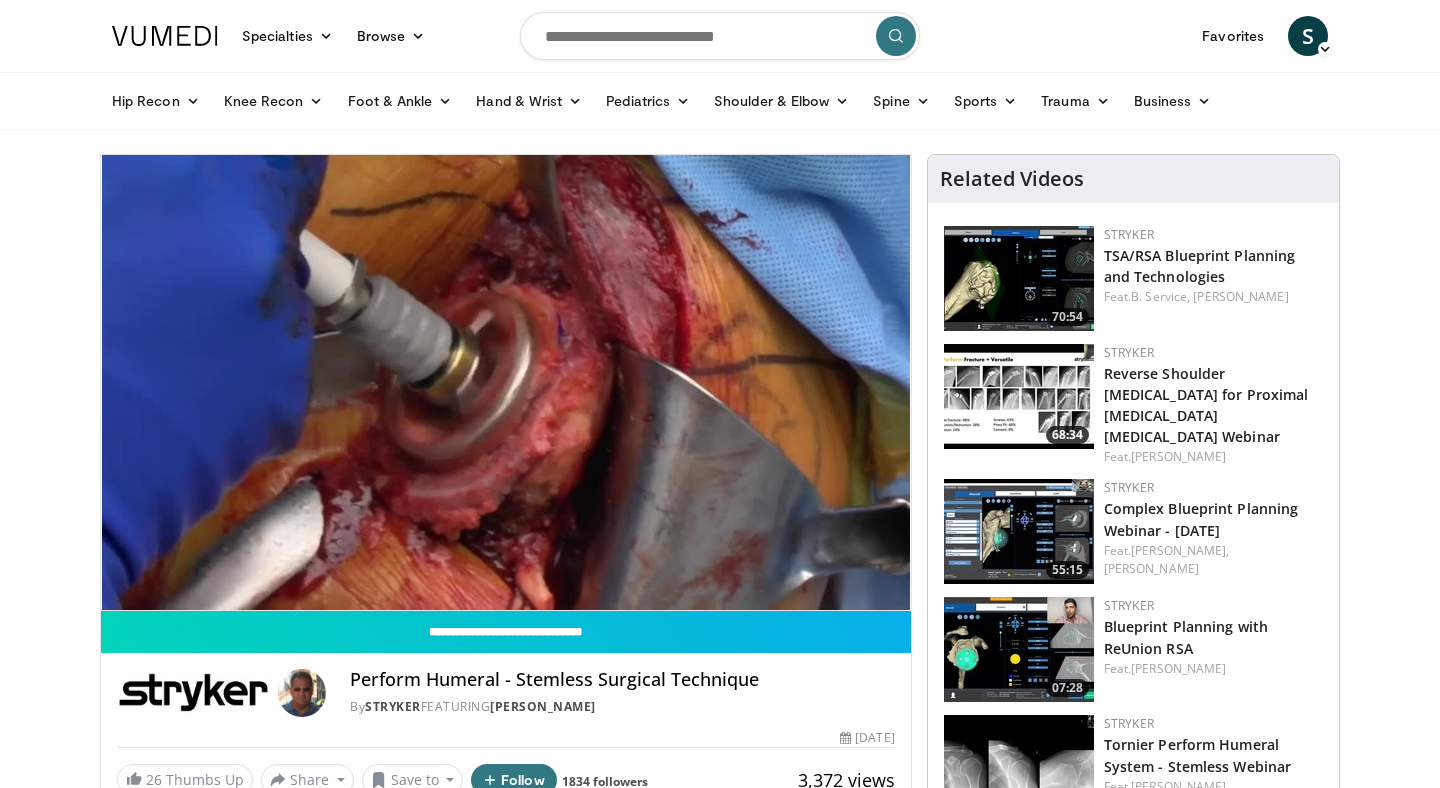 click on "10 seconds
Tap to unmute" at bounding box center (506, 382) 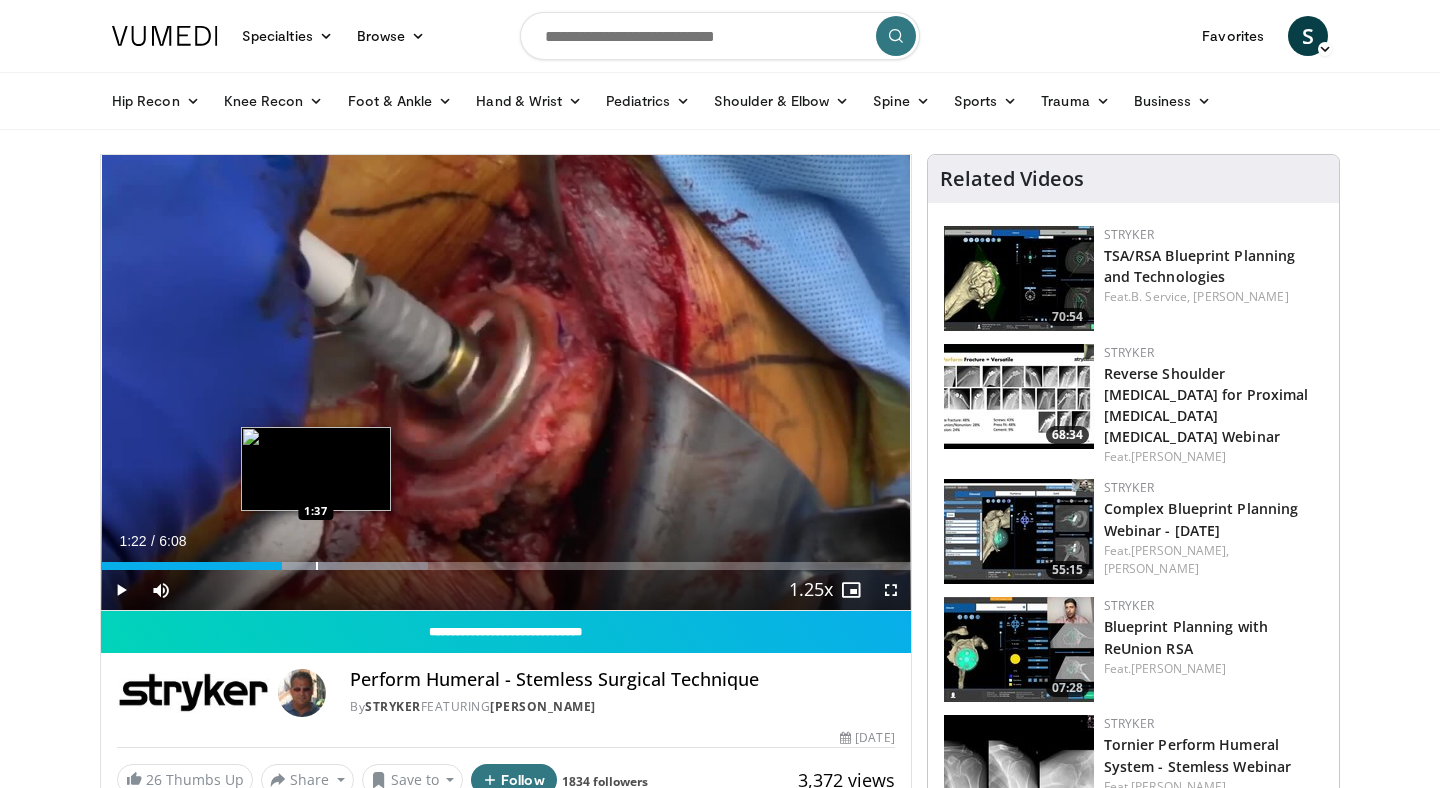 click at bounding box center (317, 566) 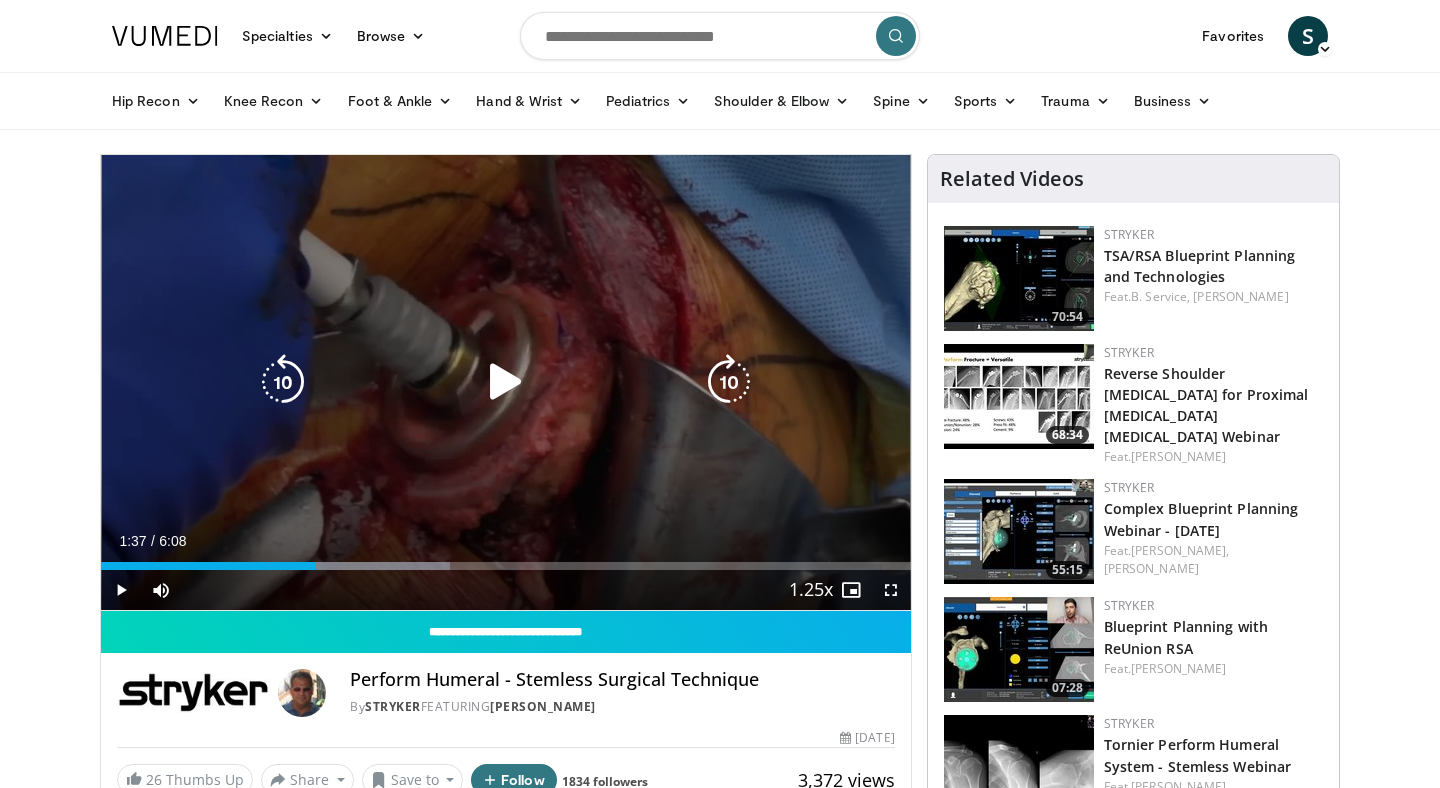 click on "10 seconds
Tap to unmute" at bounding box center [506, 382] 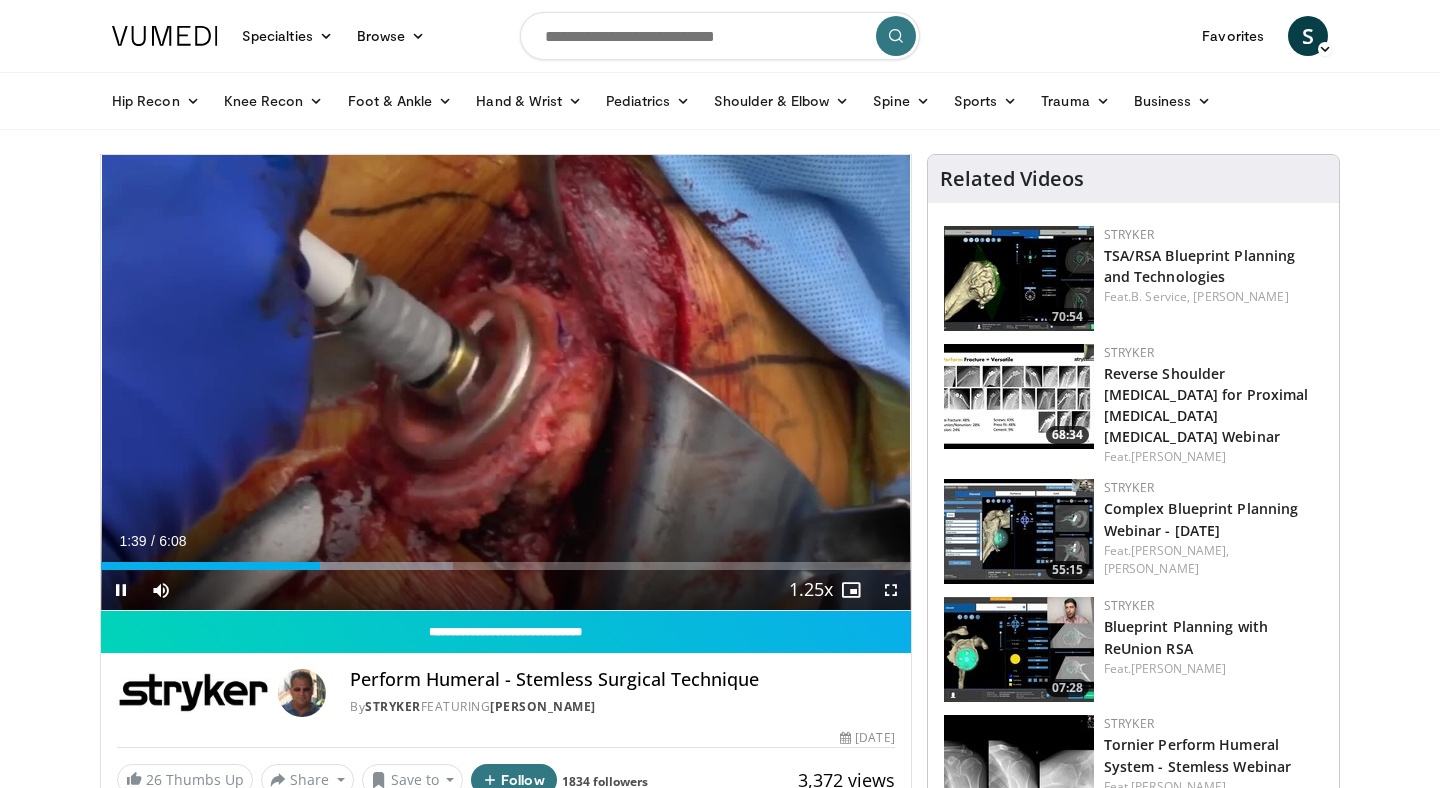 click on "Current Time  1:39 / Duration  6:08 Pause Skip Backward Skip Forward Mute Loaded :  43.46% 1:39 2:03 Stream Type  LIVE Seek to live, currently behind live LIVE   1.25x Playback Rate 0.5x 0.75x 1x 1.25x , selected 1.5x 1.75x 2x Chapters Chapters Descriptions descriptions off , selected Captions captions settings , opens captions settings dialog captions off , selected Audio Track en (Main) , selected Fullscreen Enable picture-in-picture mode" at bounding box center (506, 590) 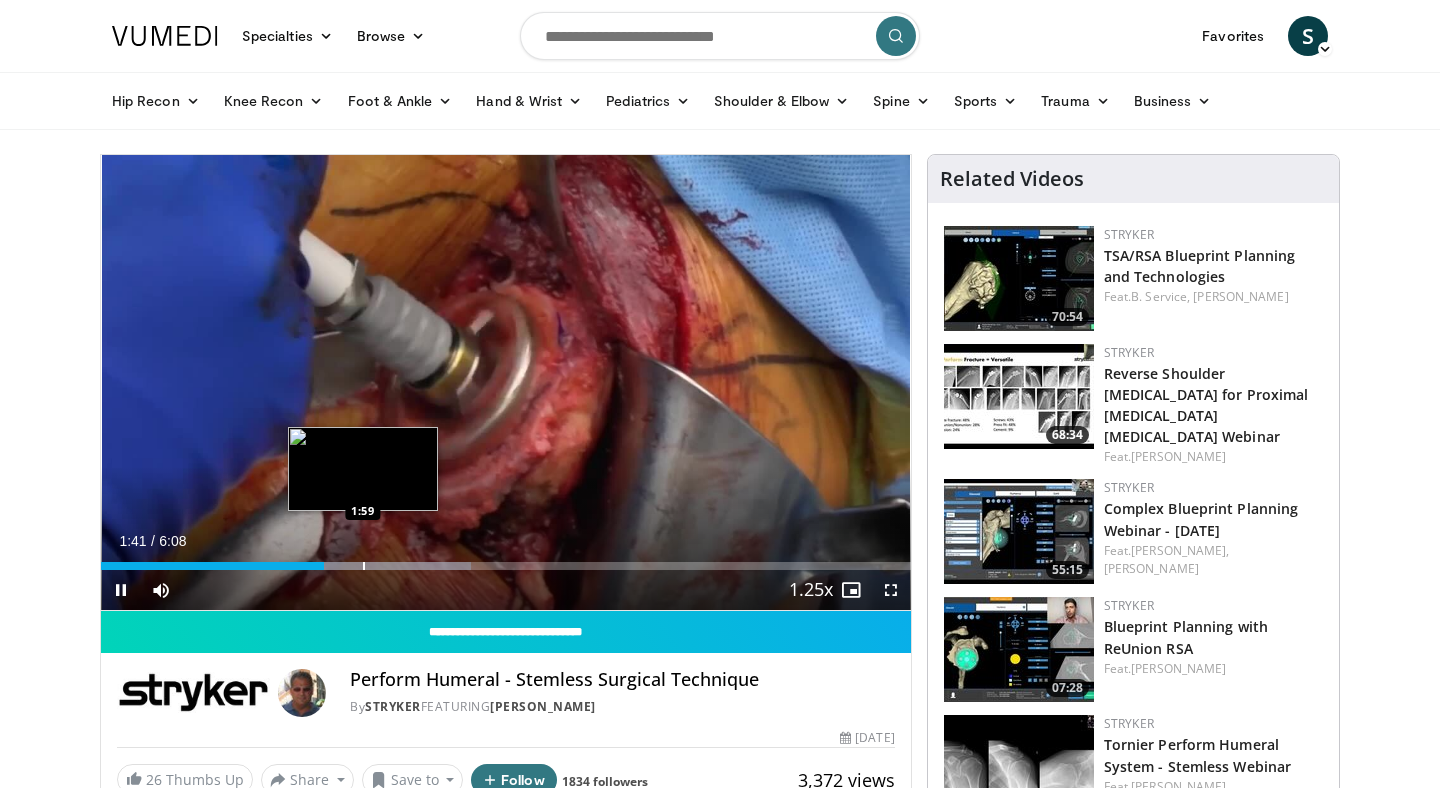 click at bounding box center (364, 566) 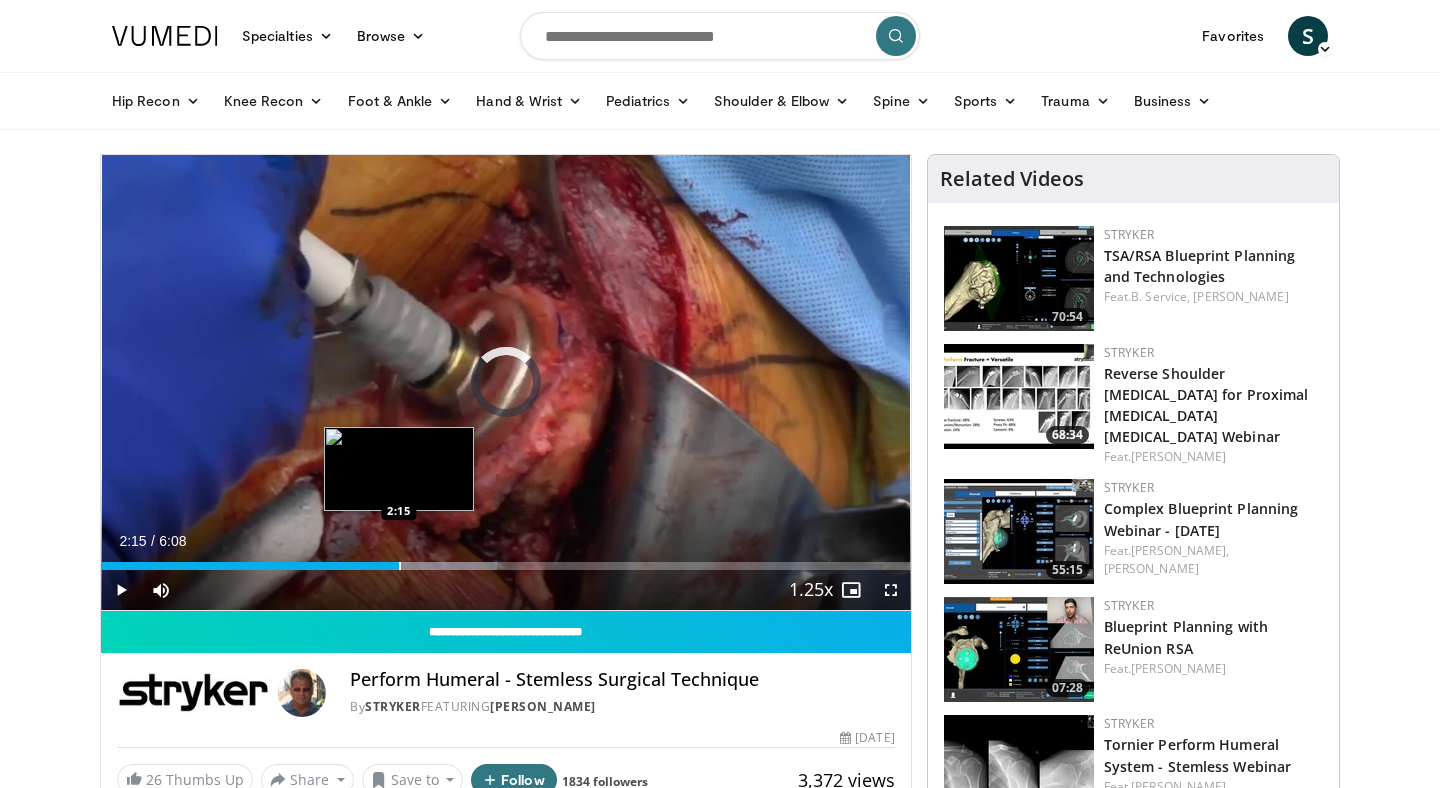 click on "Loaded :  48.90% 2:00 2:15" at bounding box center [506, 566] 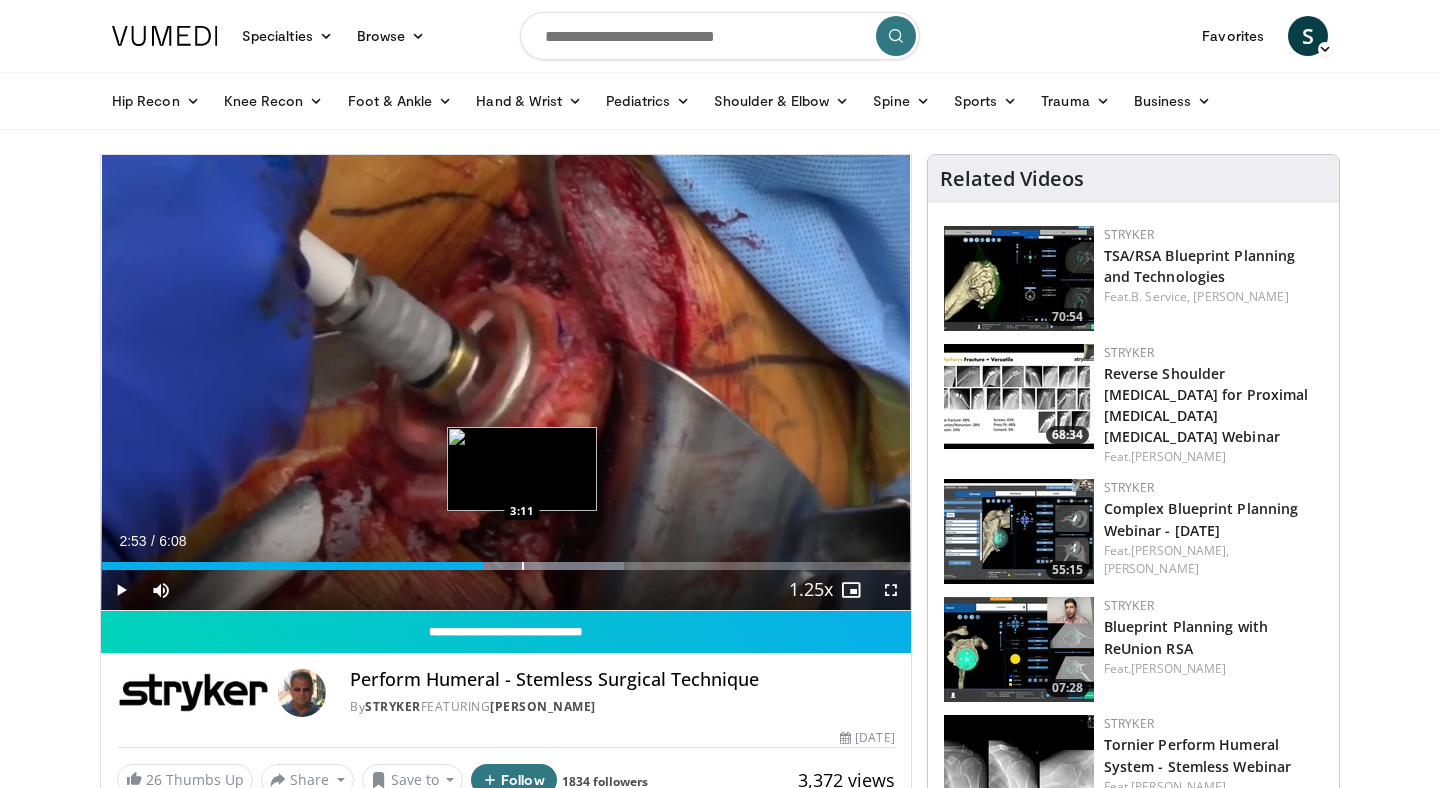 click at bounding box center (518, 566) 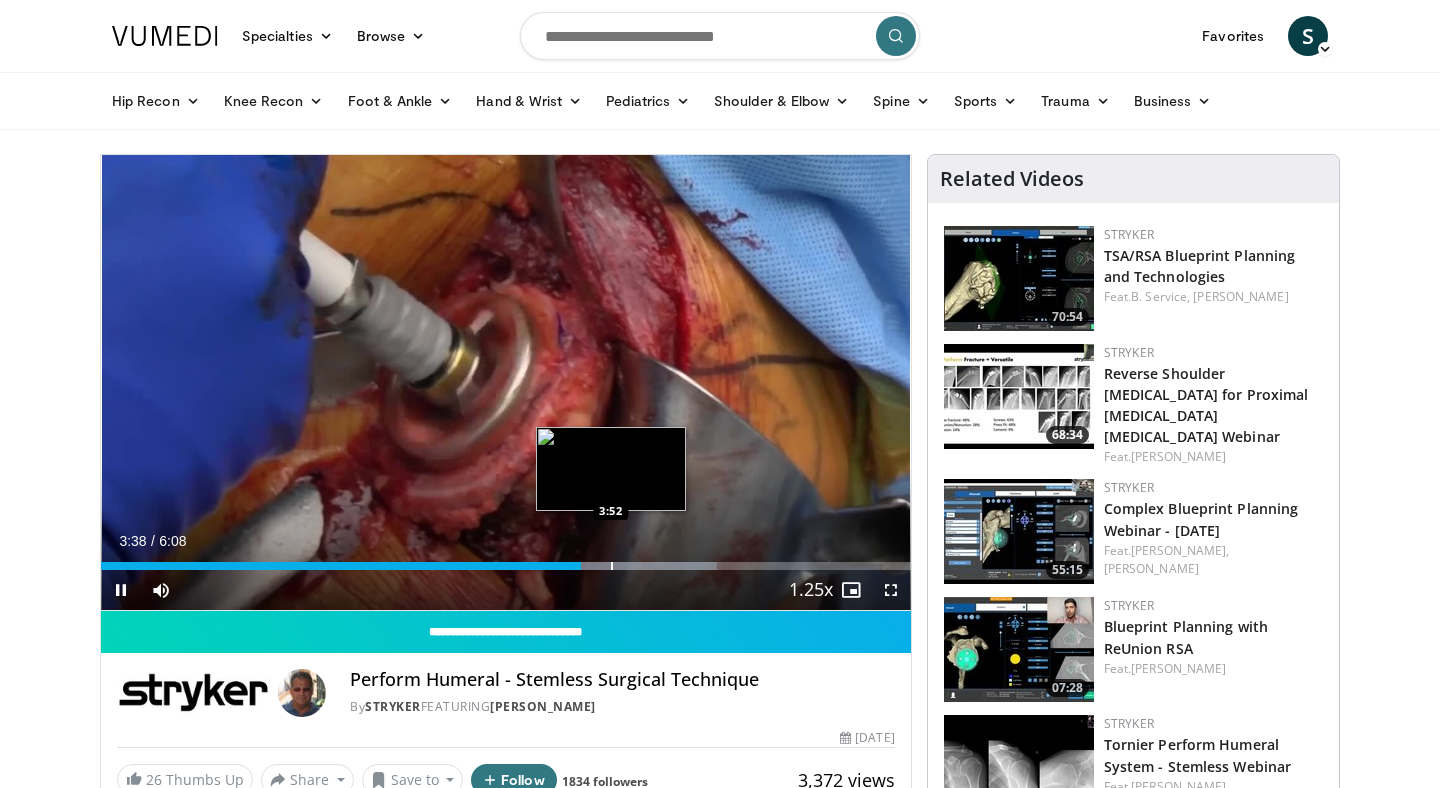 click at bounding box center [615, 566] 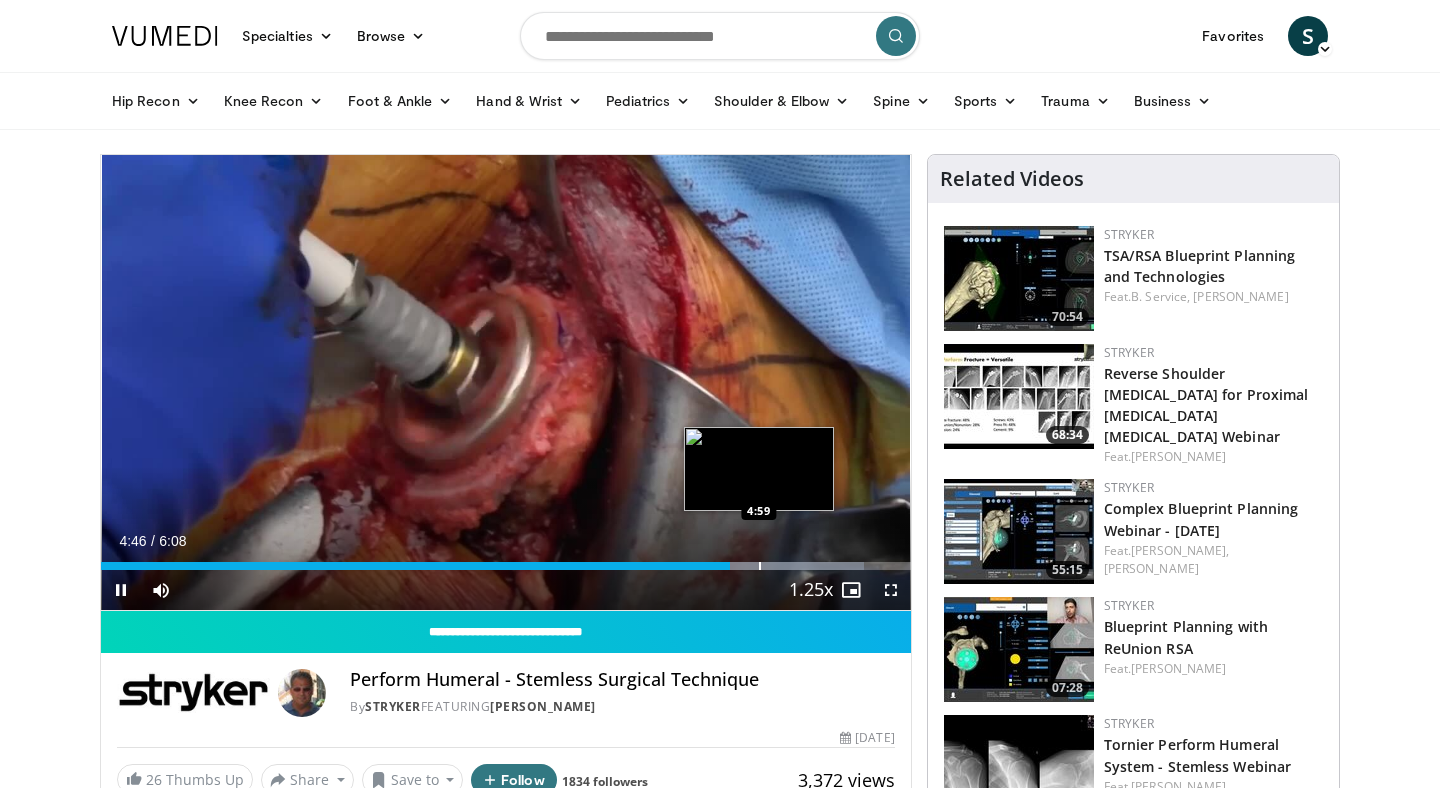 click at bounding box center [760, 566] 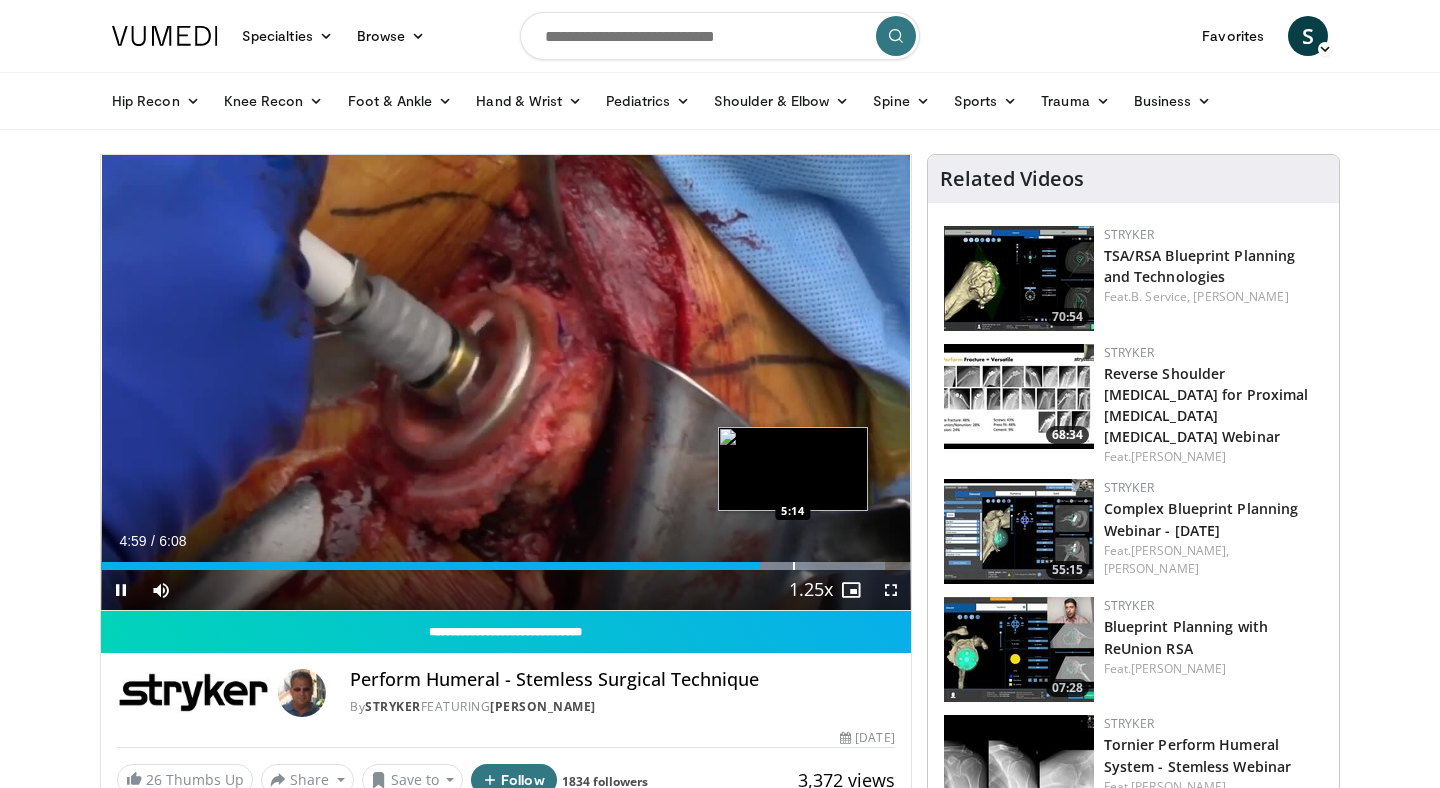 click on "Loaded :  96.89% 5:00 5:14" at bounding box center [506, 560] 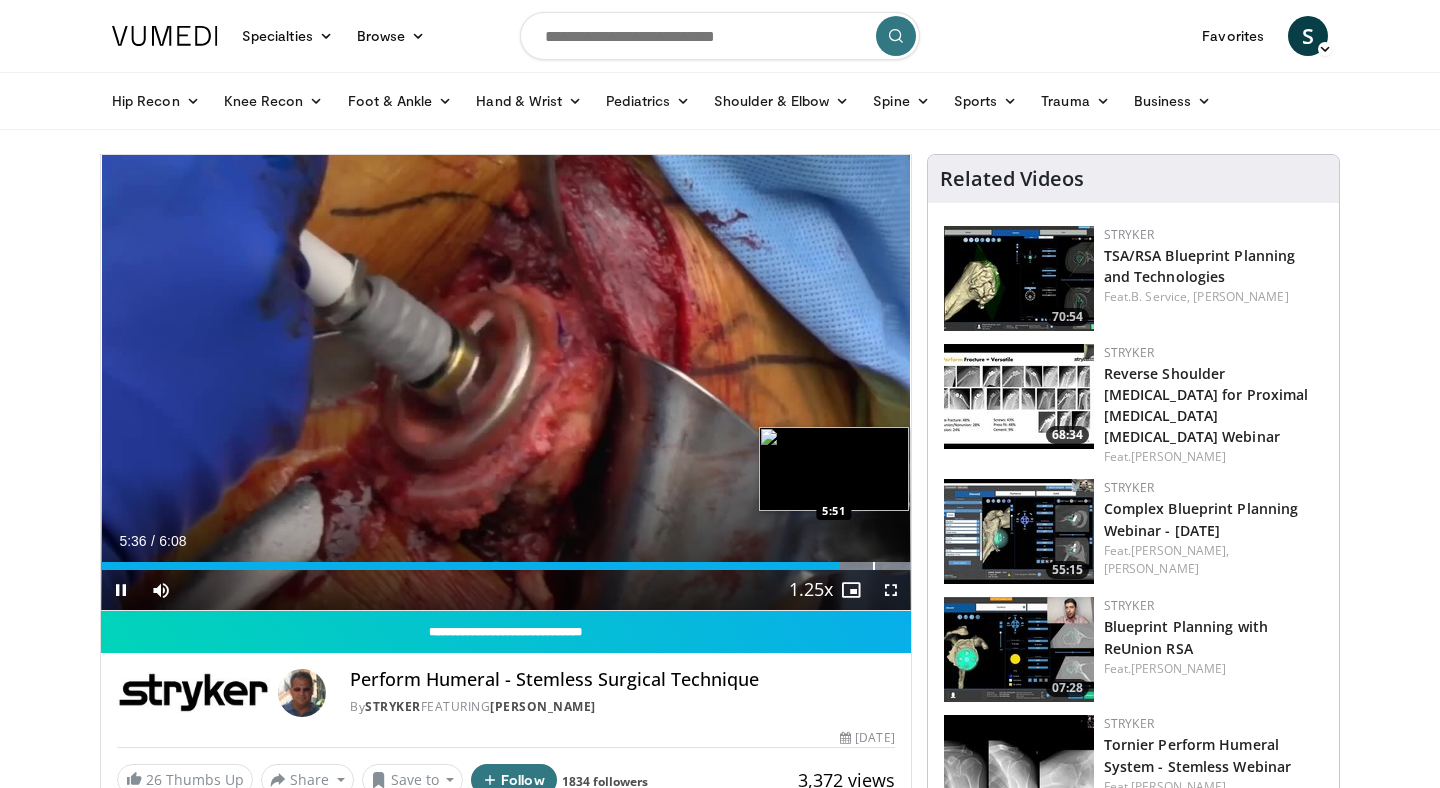 click on "Loaded :  100.00% 5:36 5:51" at bounding box center (506, 560) 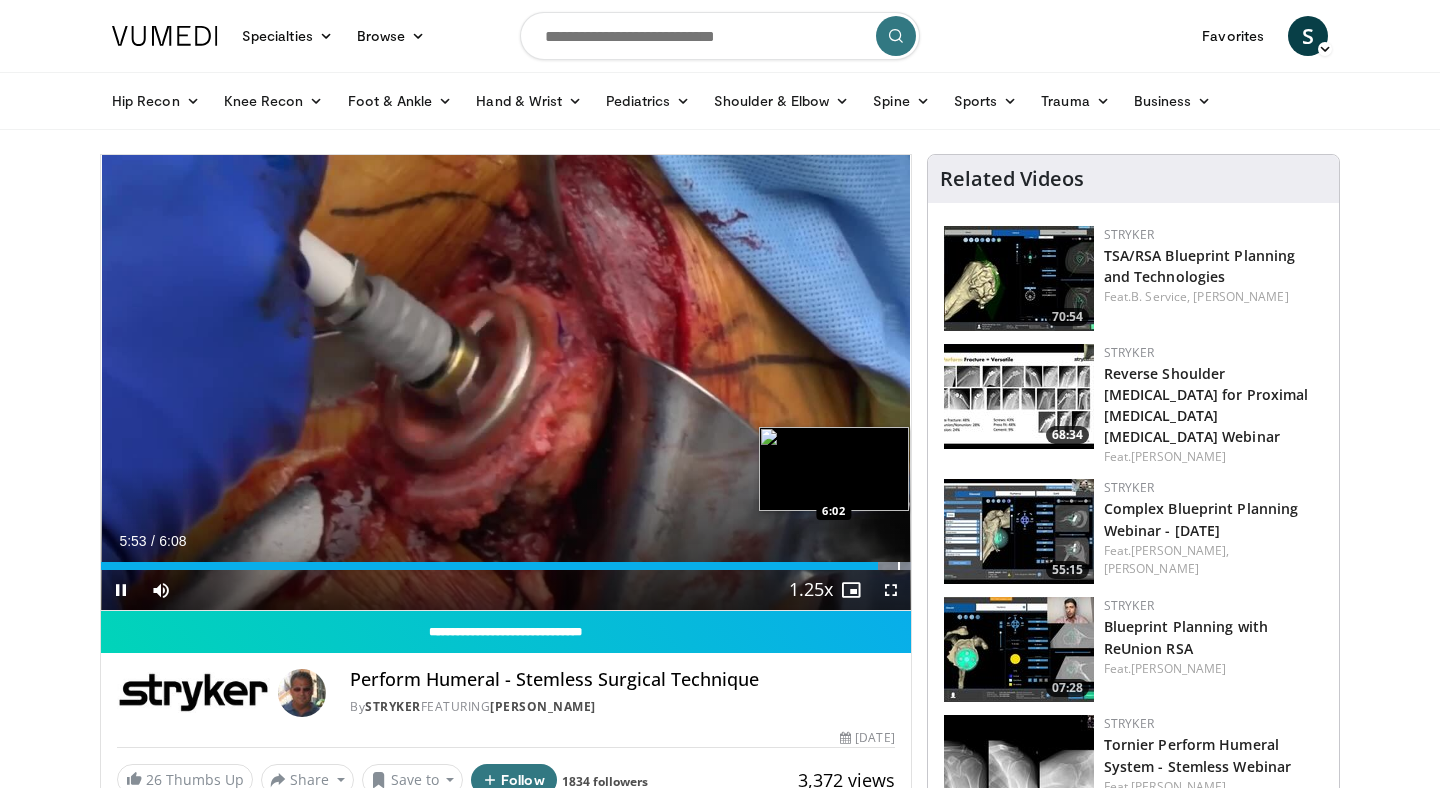 click on "Loaded :  100.00% 5:53 6:02" at bounding box center [506, 560] 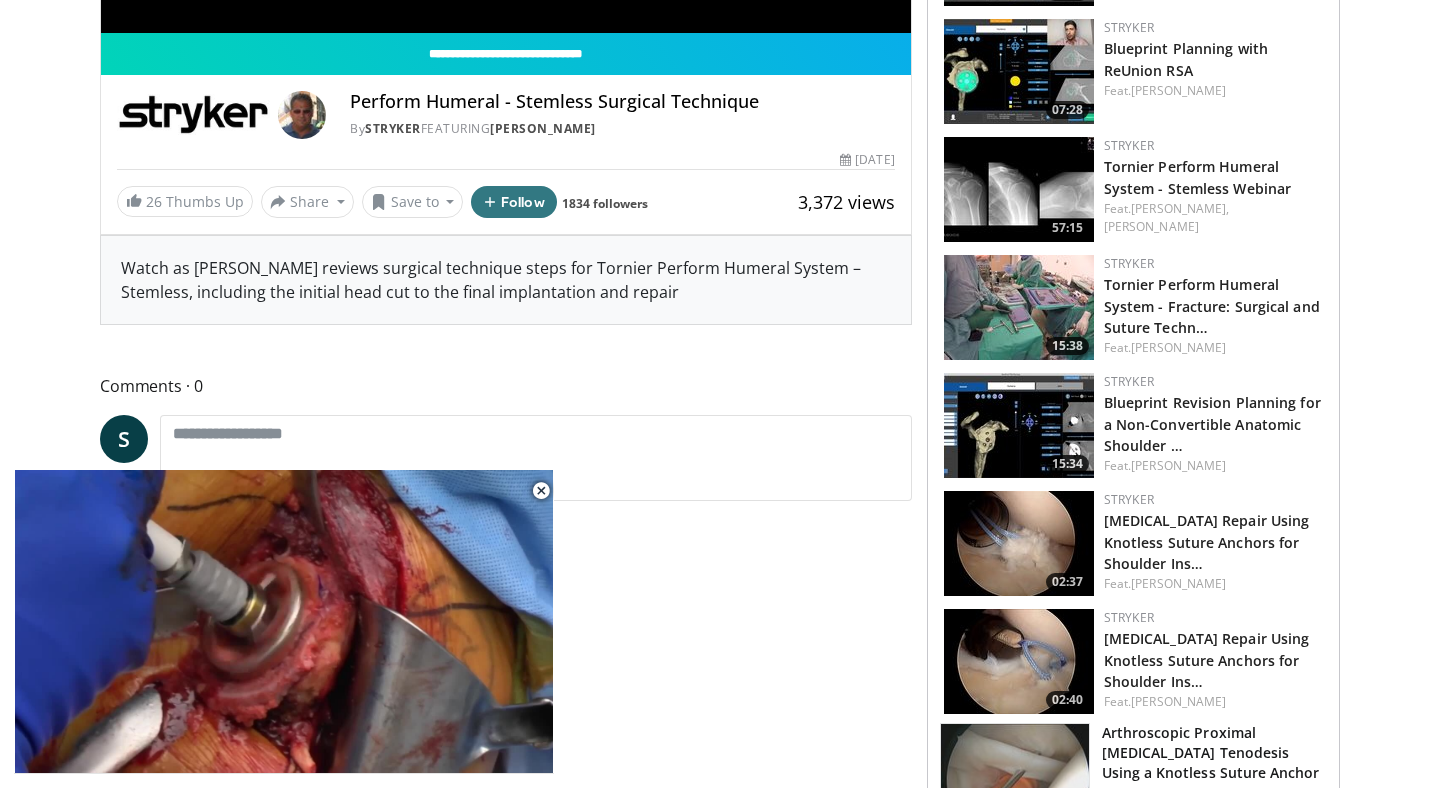 scroll, scrollTop: 602, scrollLeft: 0, axis: vertical 